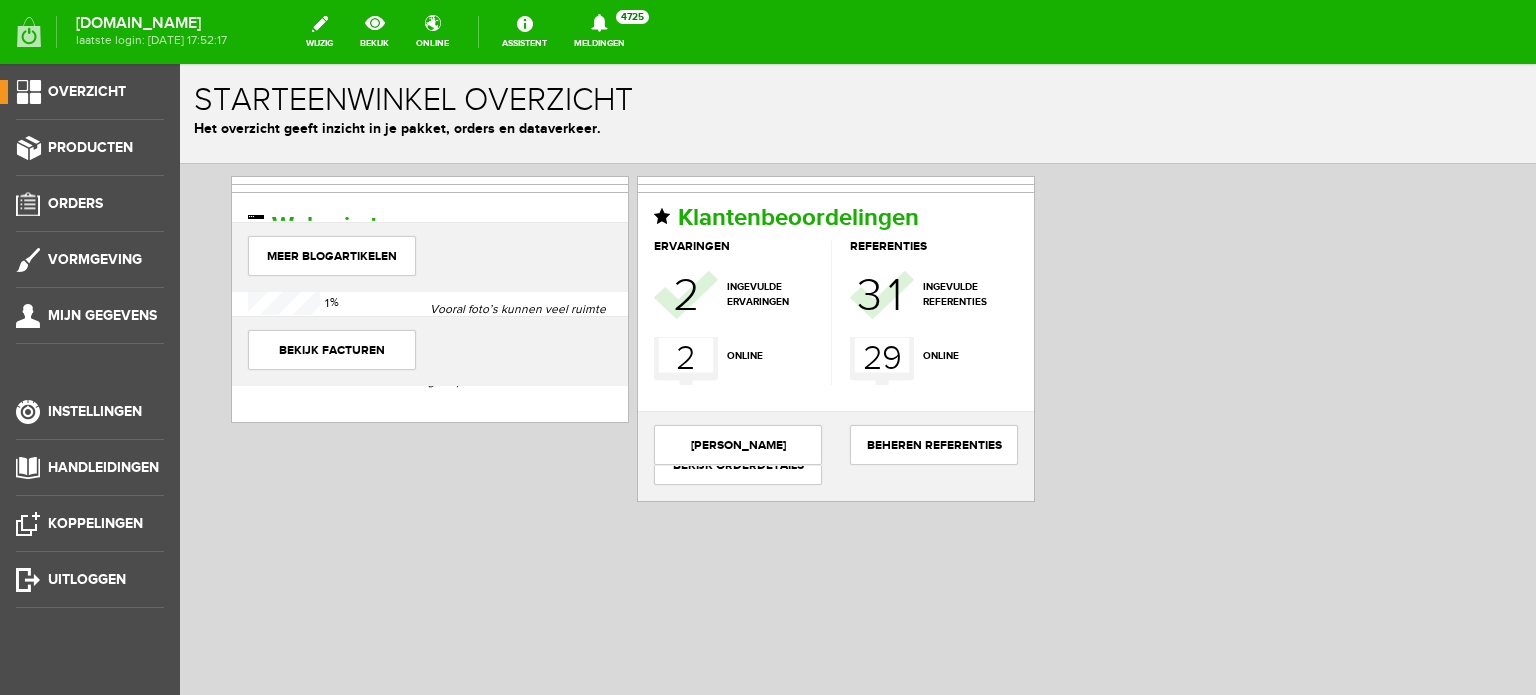 scroll, scrollTop: 0, scrollLeft: 0, axis: both 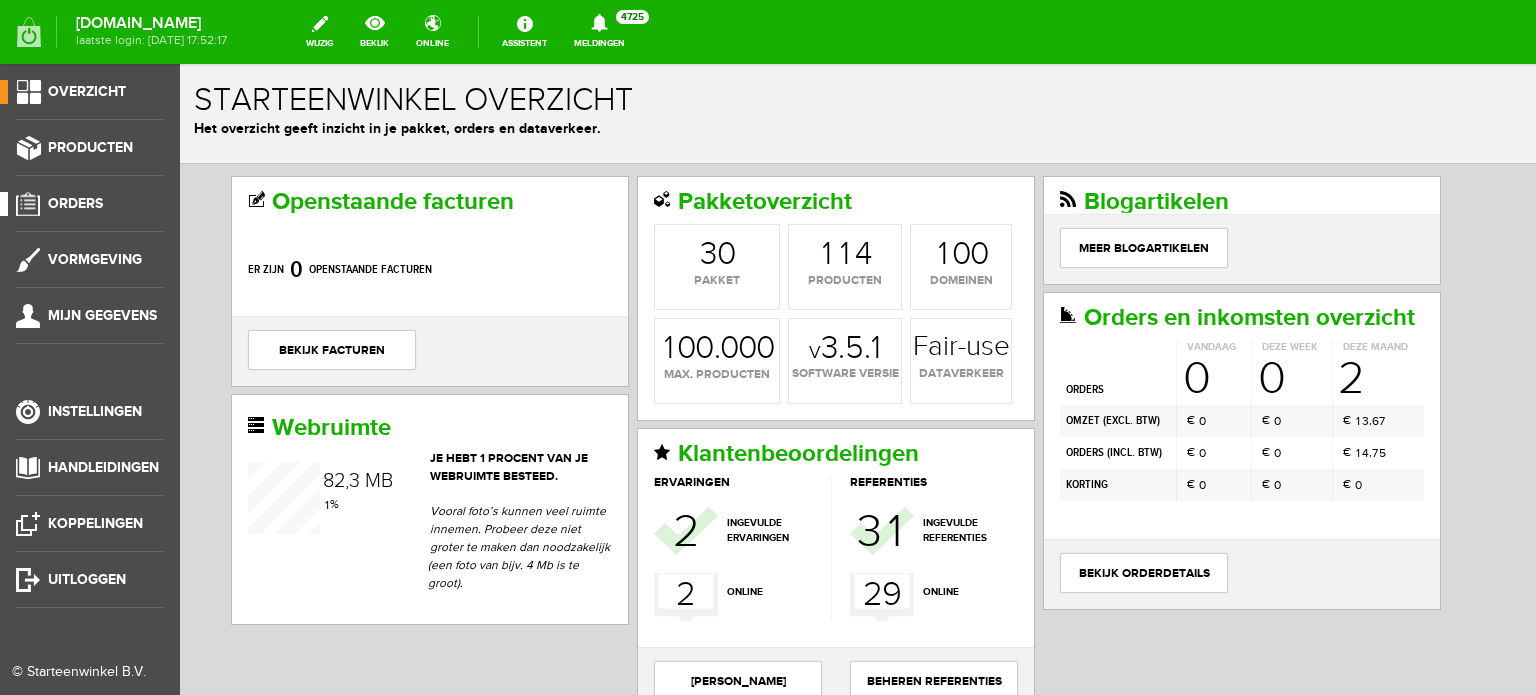 click on "Orders" at bounding box center (75, 203) 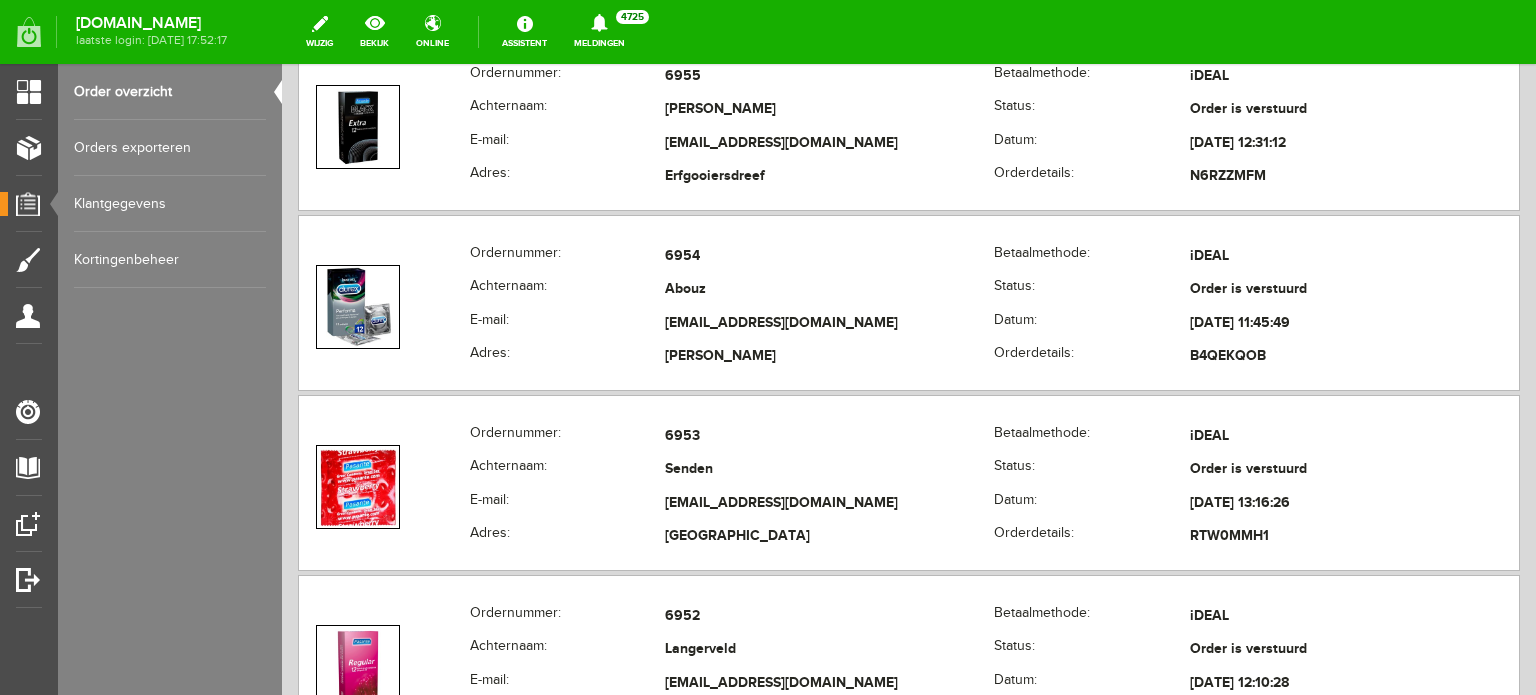 scroll, scrollTop: 1300, scrollLeft: 0, axis: vertical 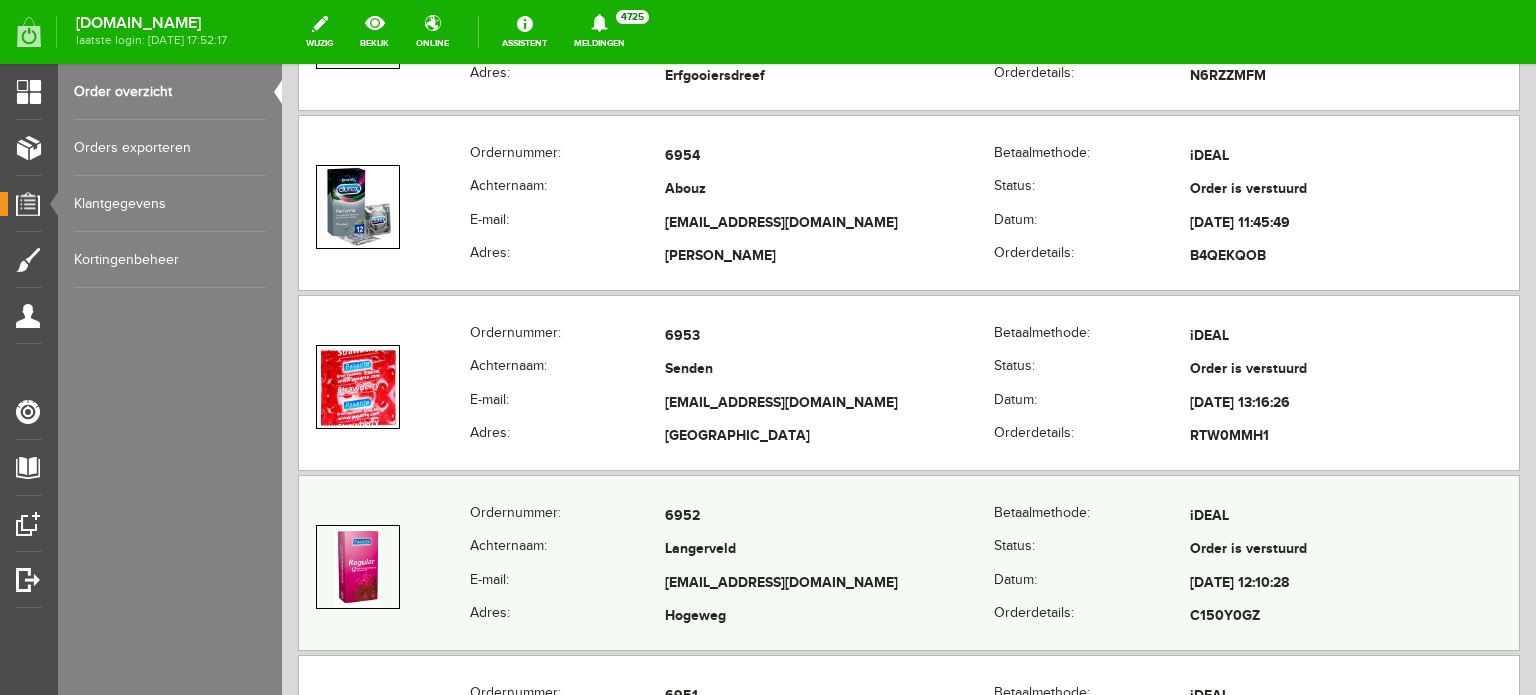 click on "[EMAIL_ADDRESS][DOMAIN_NAME]" at bounding box center [829, 584] 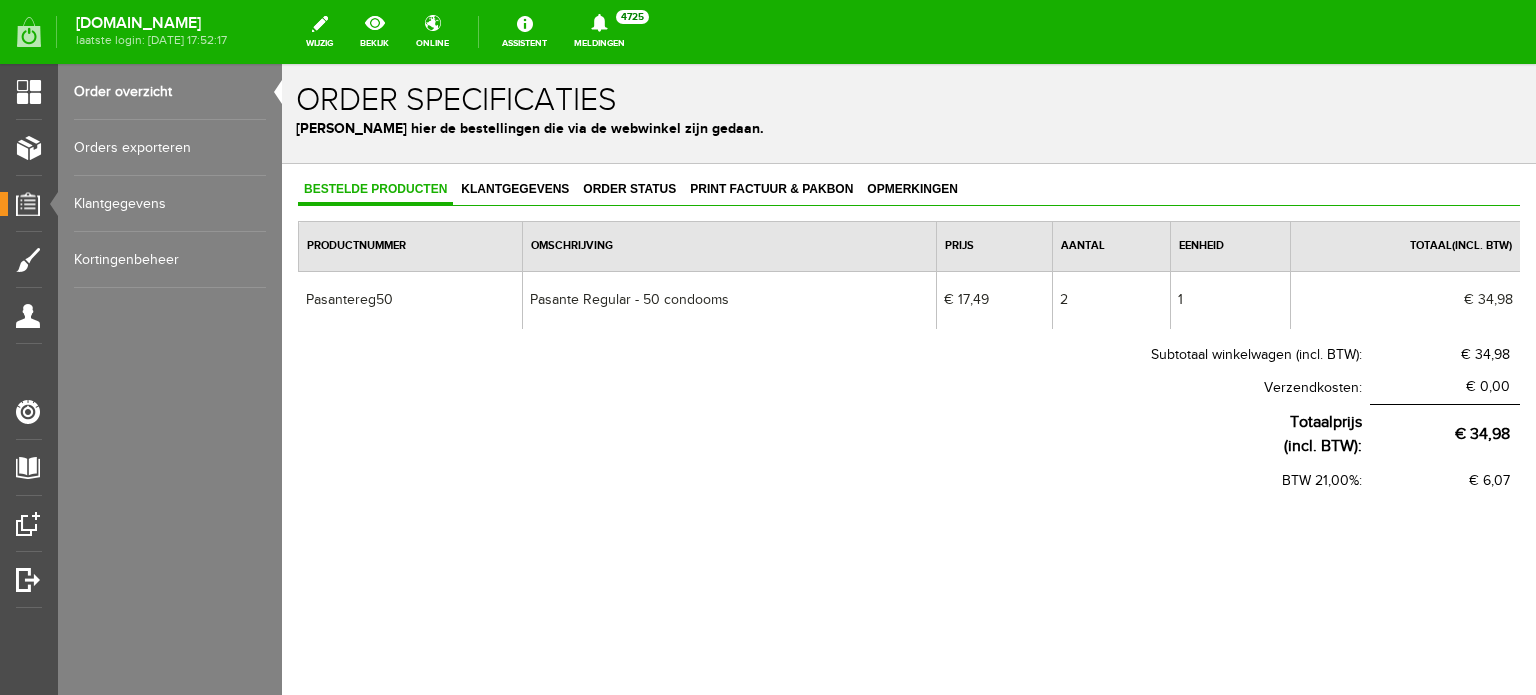 scroll, scrollTop: 0, scrollLeft: 0, axis: both 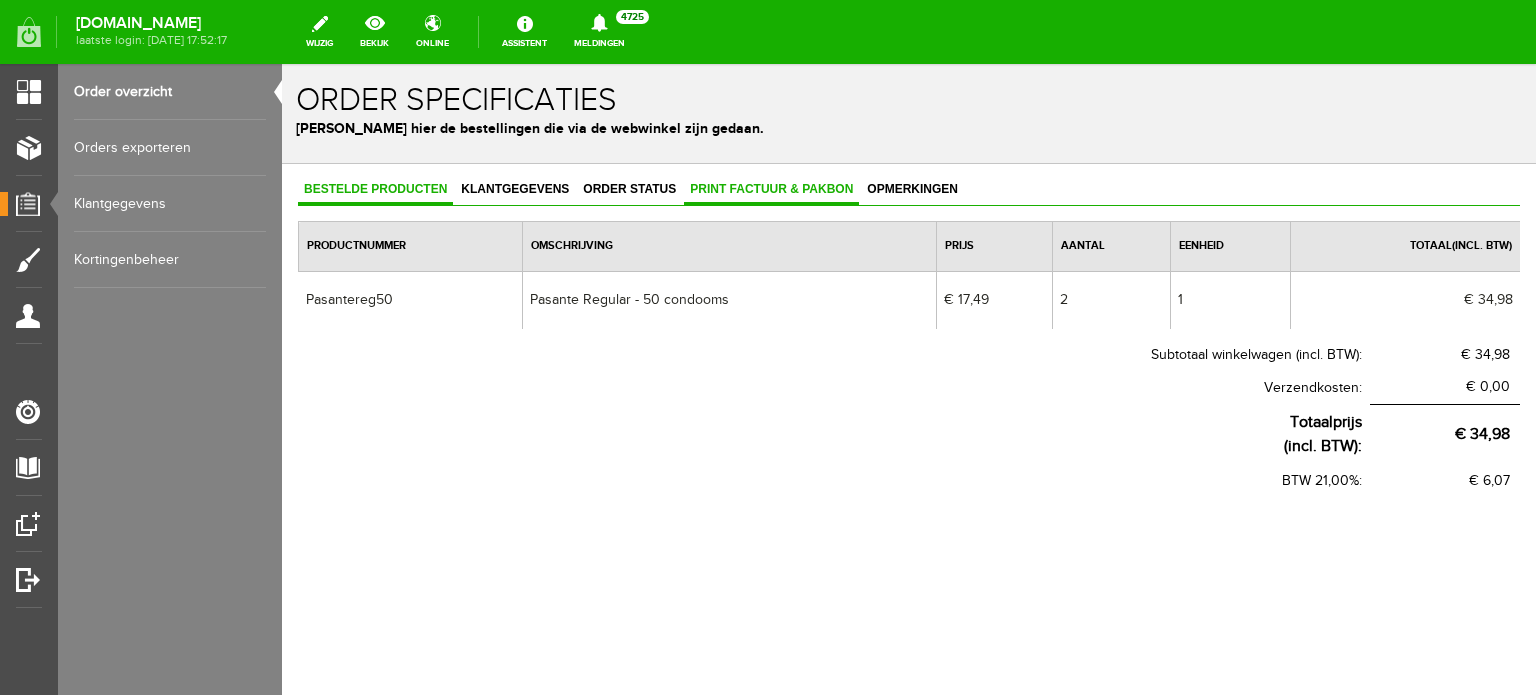 click on "Print factuur & pakbon" at bounding box center (771, 189) 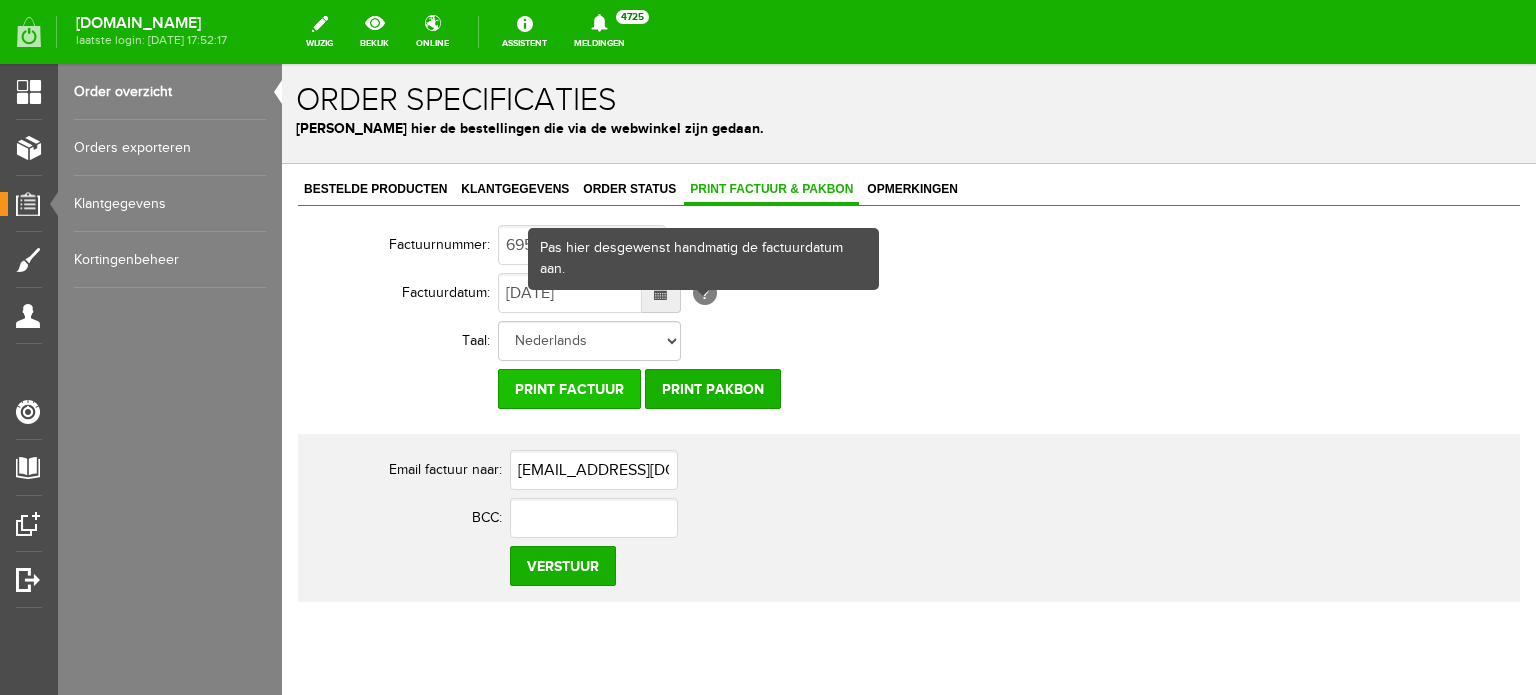 click on "Print factuur" at bounding box center (569, 389) 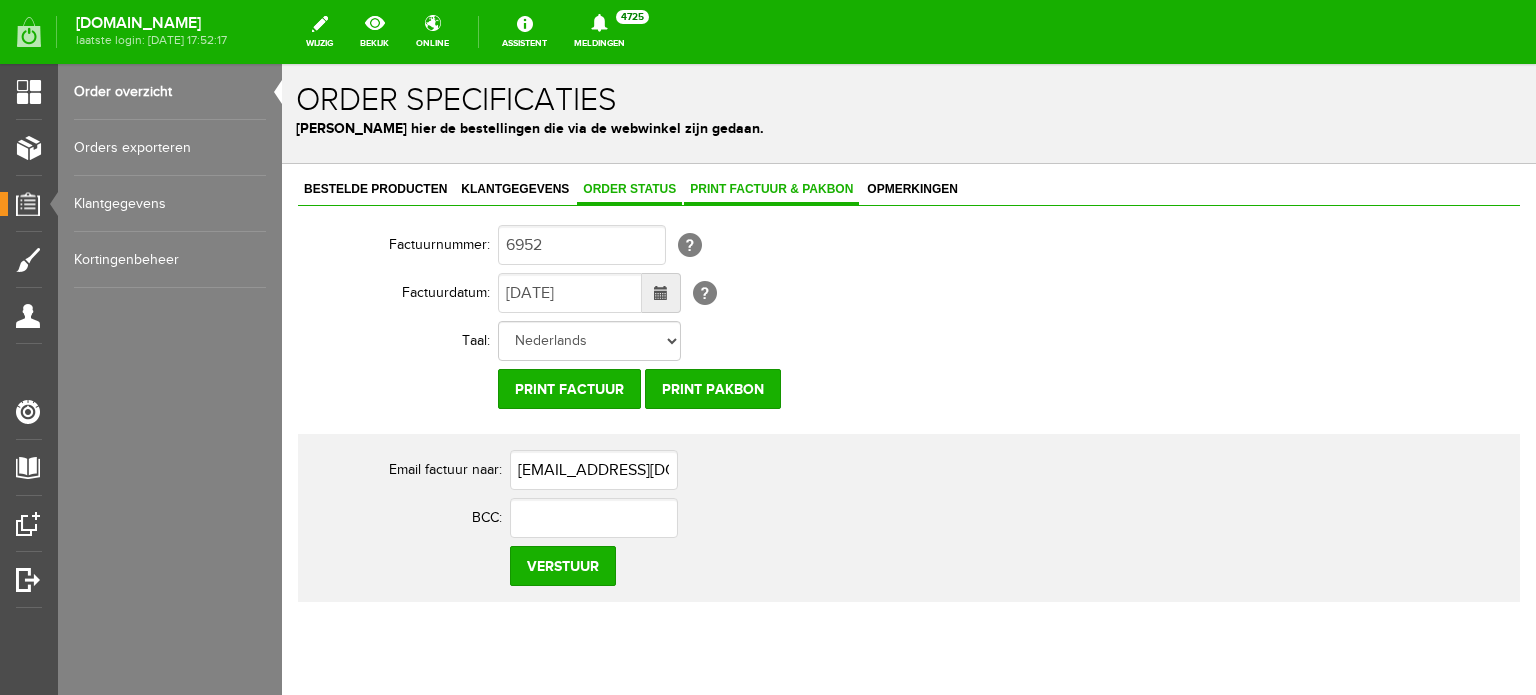 click on "Order status" at bounding box center (629, 190) 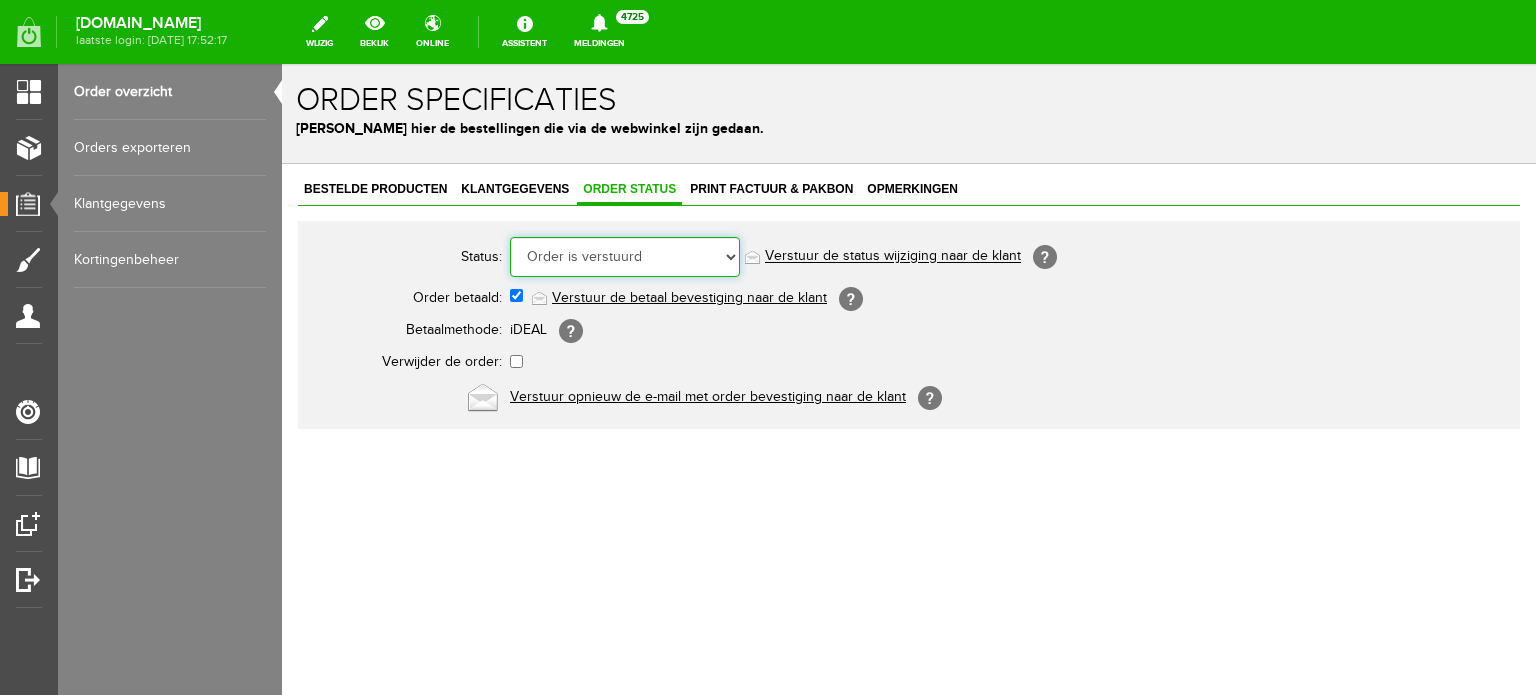 click on "Order niet afgerond
Nieuw
Order in behandeling
Wacht op leverancier
Wacht op betaling
Order is verstuurd
Order is geleverd
Order is geannuleerd
Betaald bedrag is niet correct
Order is geleverd bij de buren
Order gereed om op te halen
Reserveringen
Klaar voor verzending
Retour order" at bounding box center (625, 257) 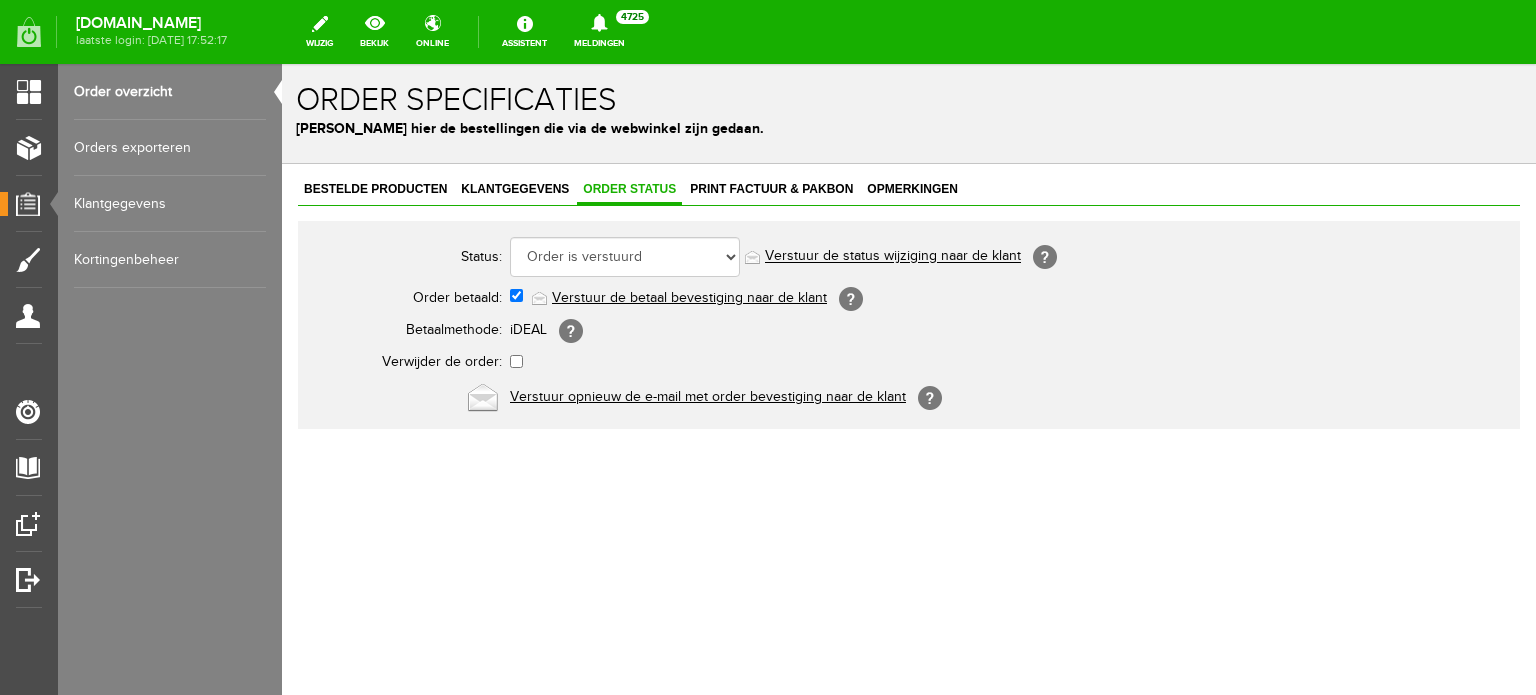 click at bounding box center (890, 363) 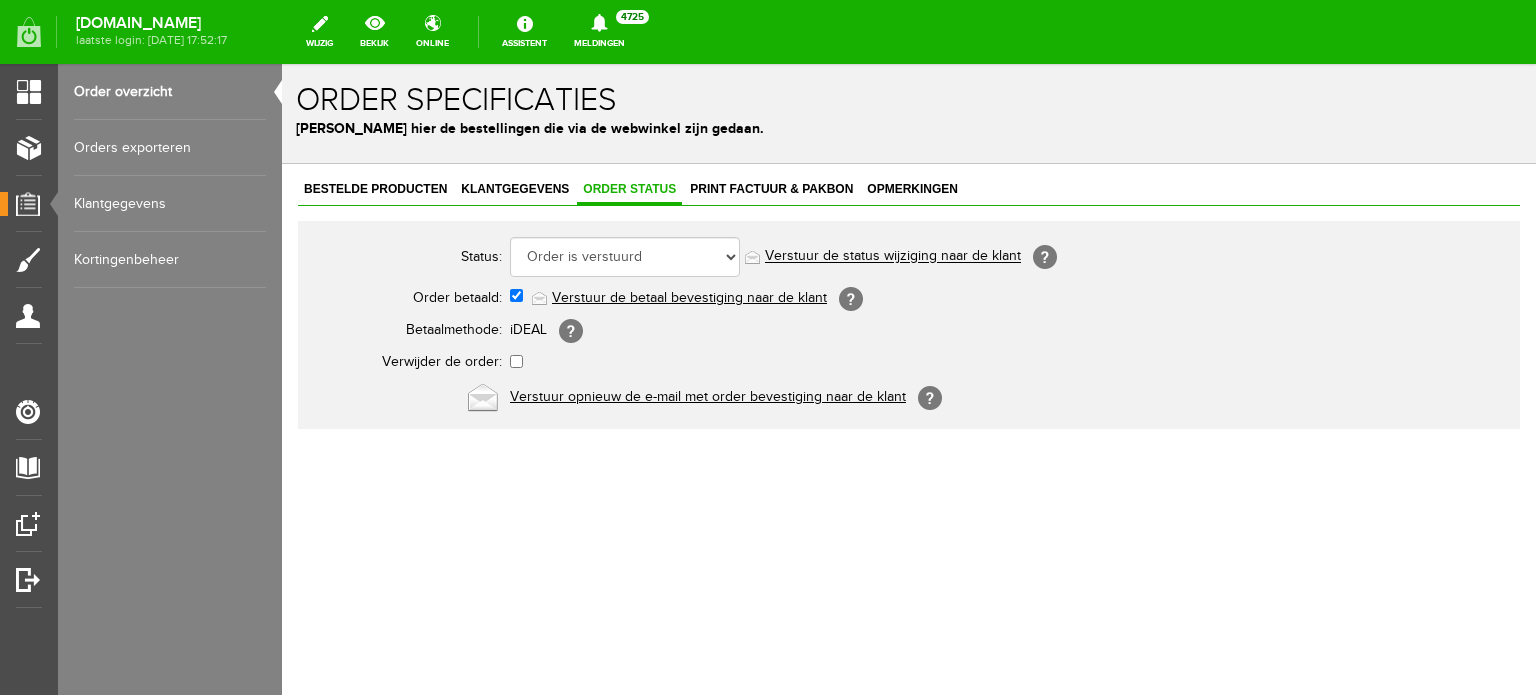 click on "Order overzicht" at bounding box center [170, 92] 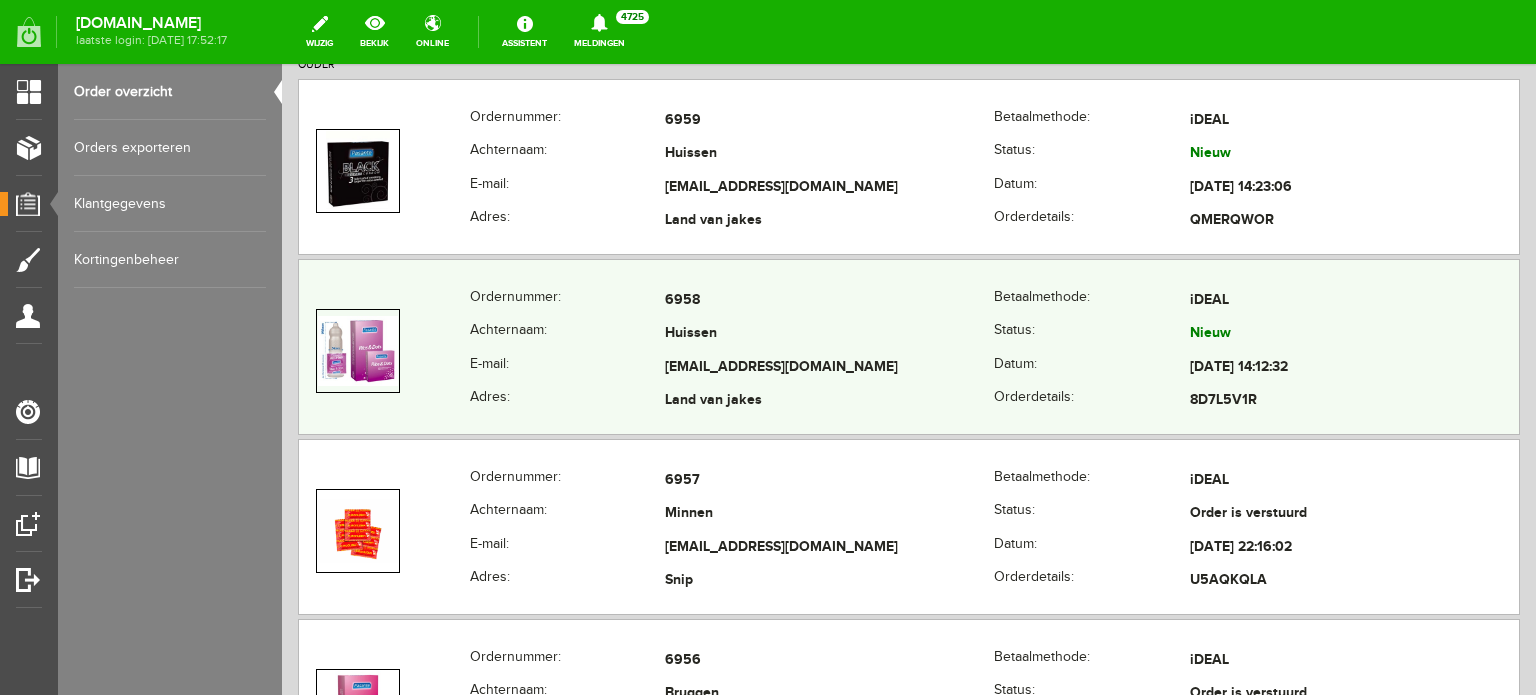 scroll, scrollTop: 300, scrollLeft: 0, axis: vertical 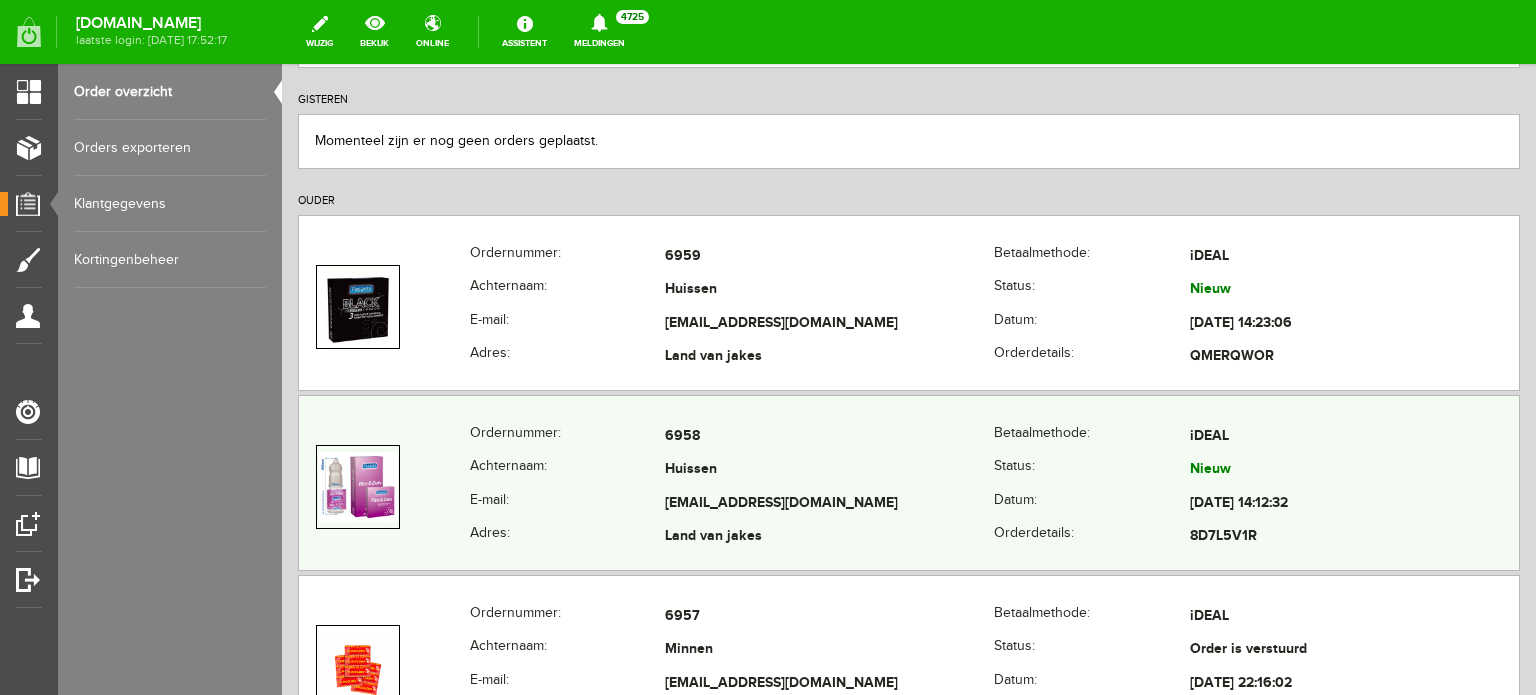 click on "Huissen" at bounding box center (829, 471) 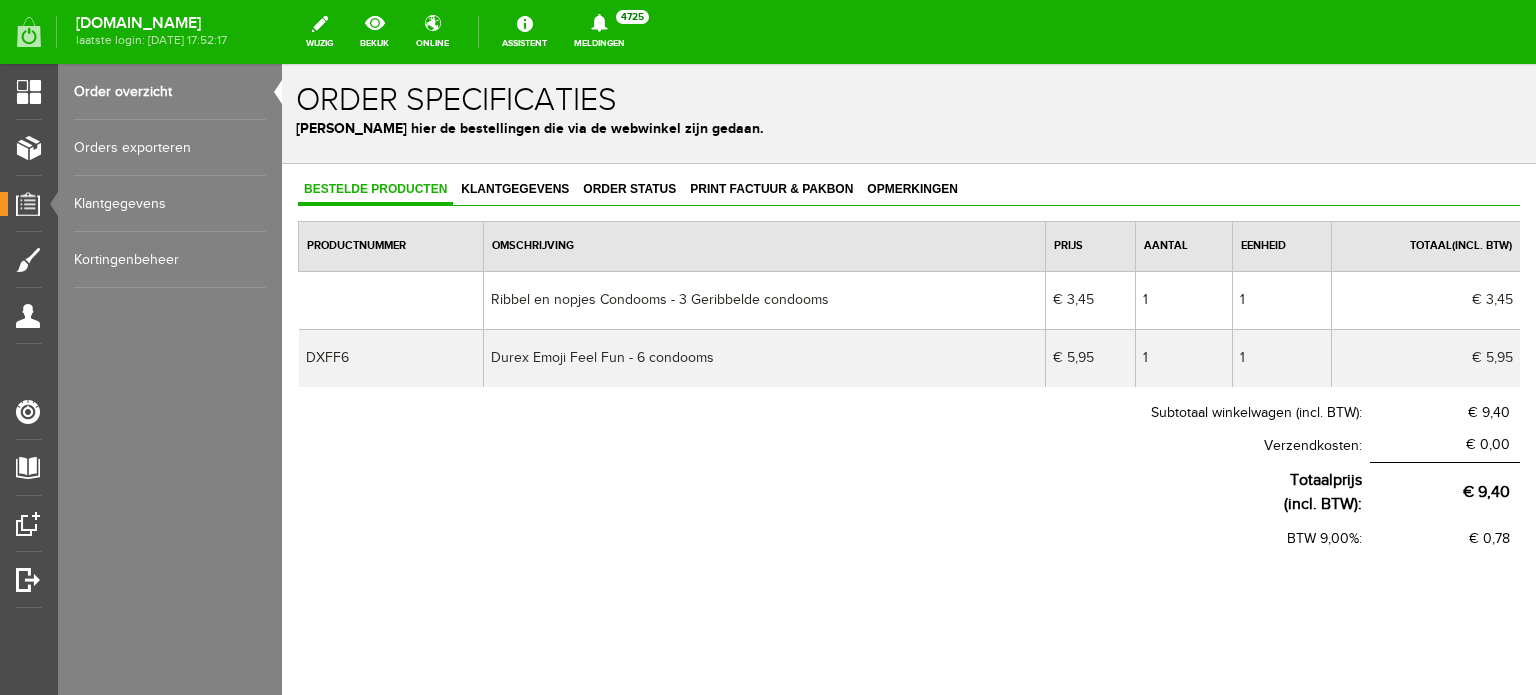 scroll, scrollTop: 0, scrollLeft: 0, axis: both 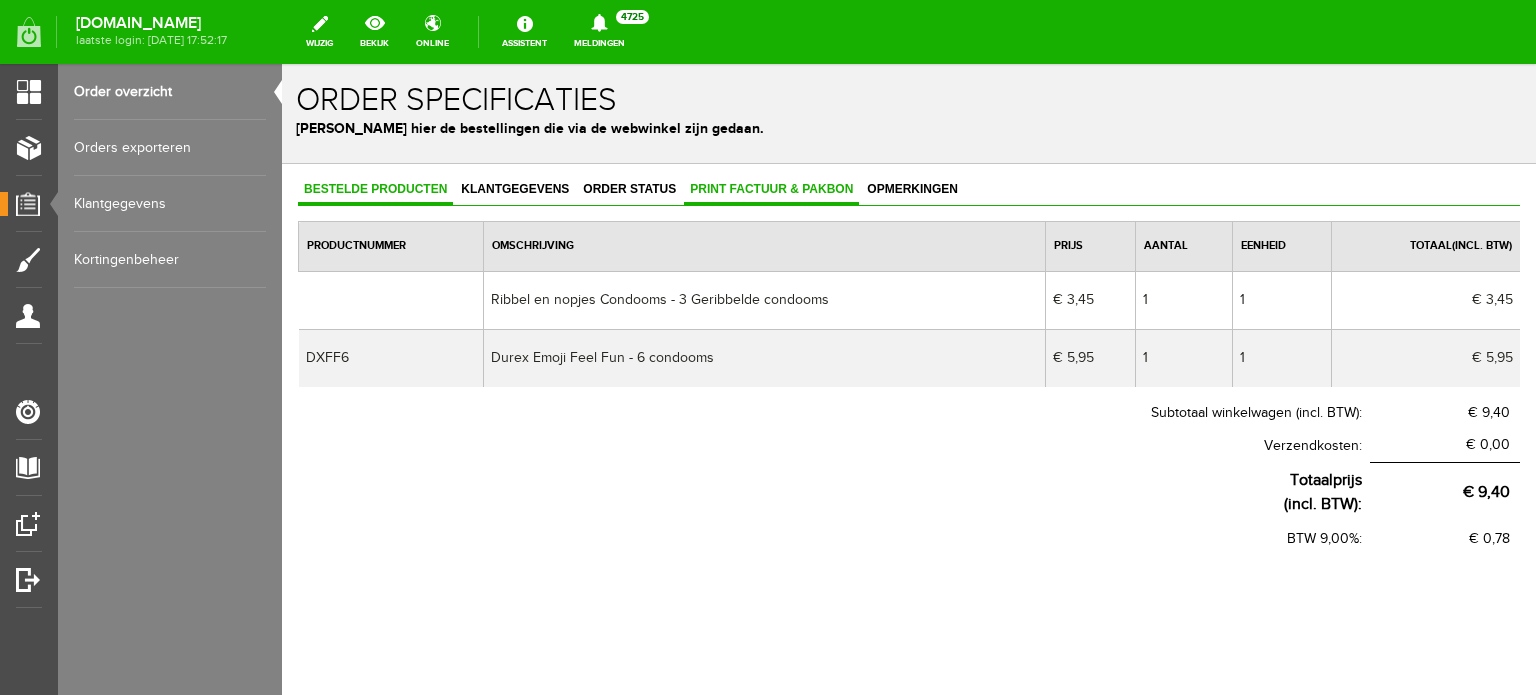 click on "Print factuur & pakbon" at bounding box center (771, 189) 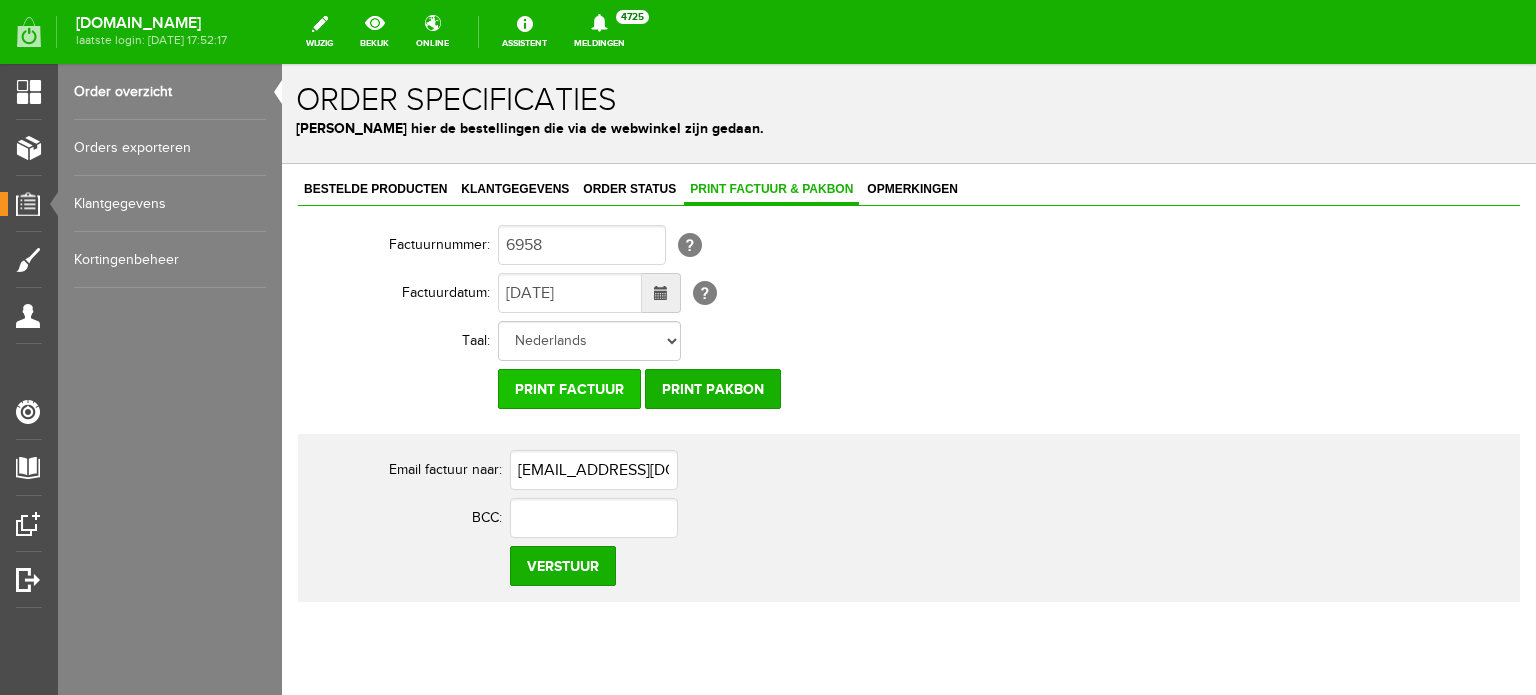click on "Print factuur" at bounding box center [569, 389] 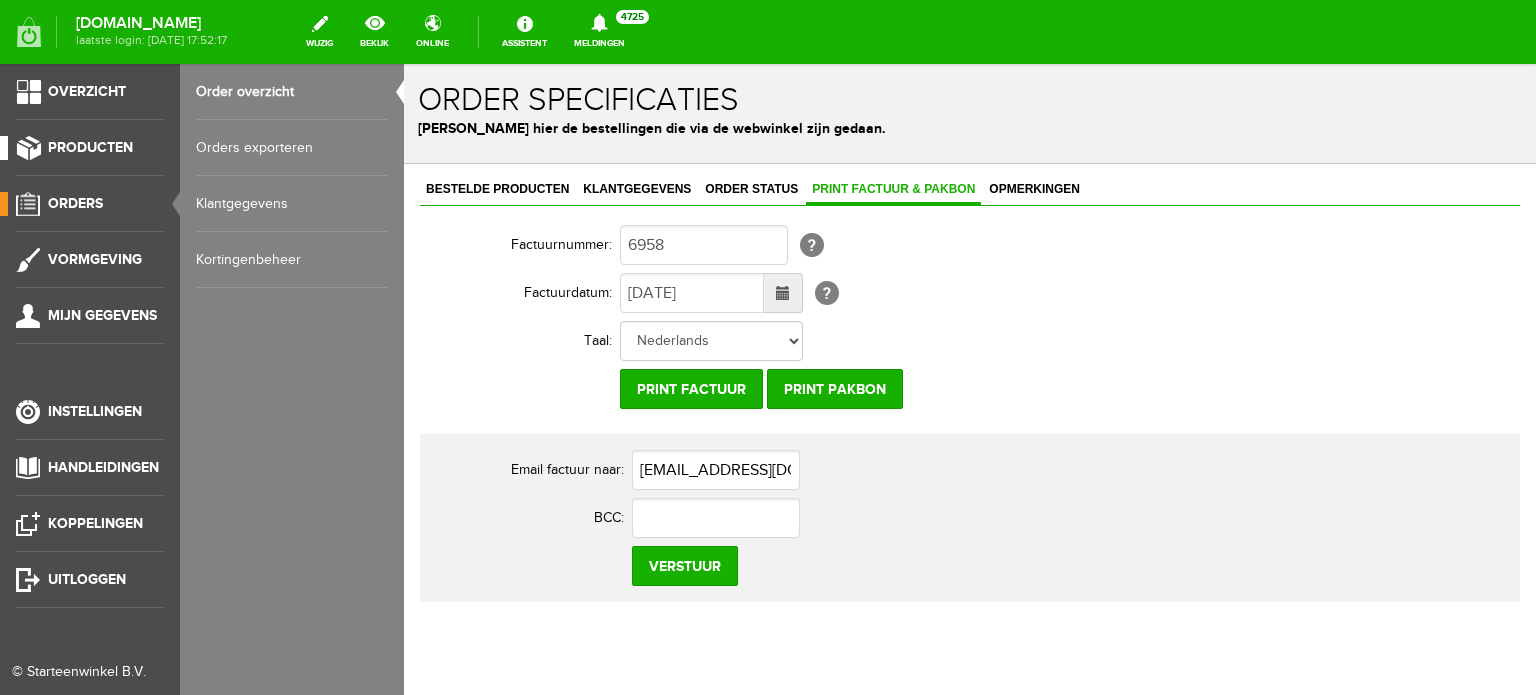 click on "Producten" at bounding box center (90, 147) 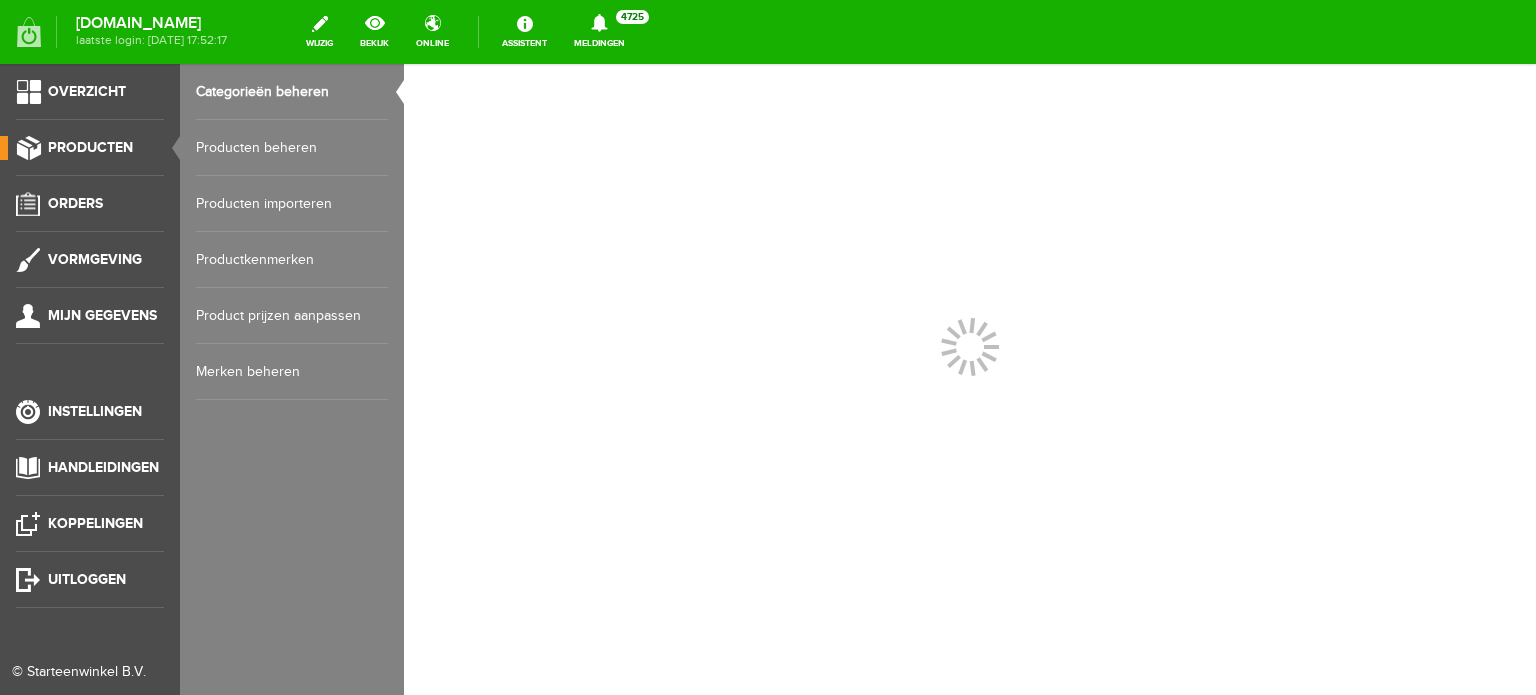 scroll, scrollTop: 0, scrollLeft: 0, axis: both 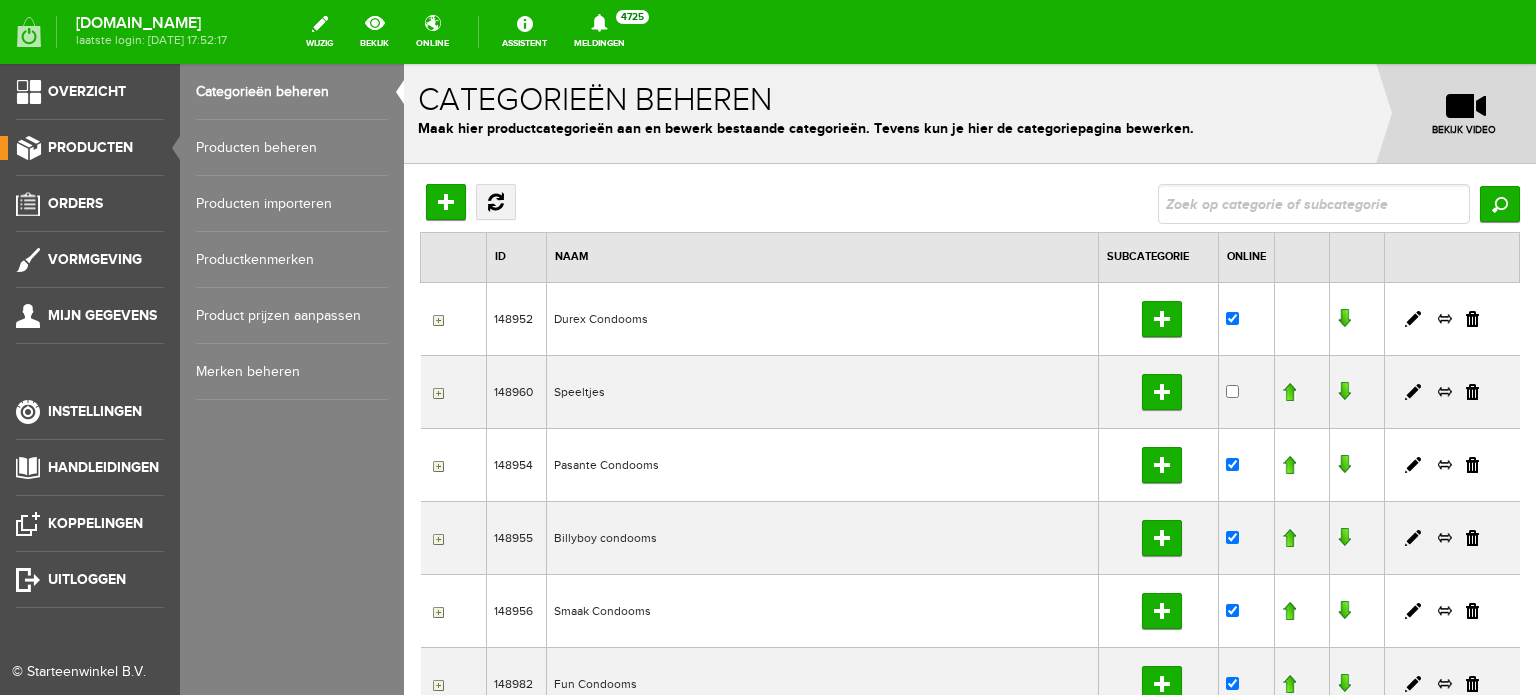 click on "Producten beheren" at bounding box center (292, 148) 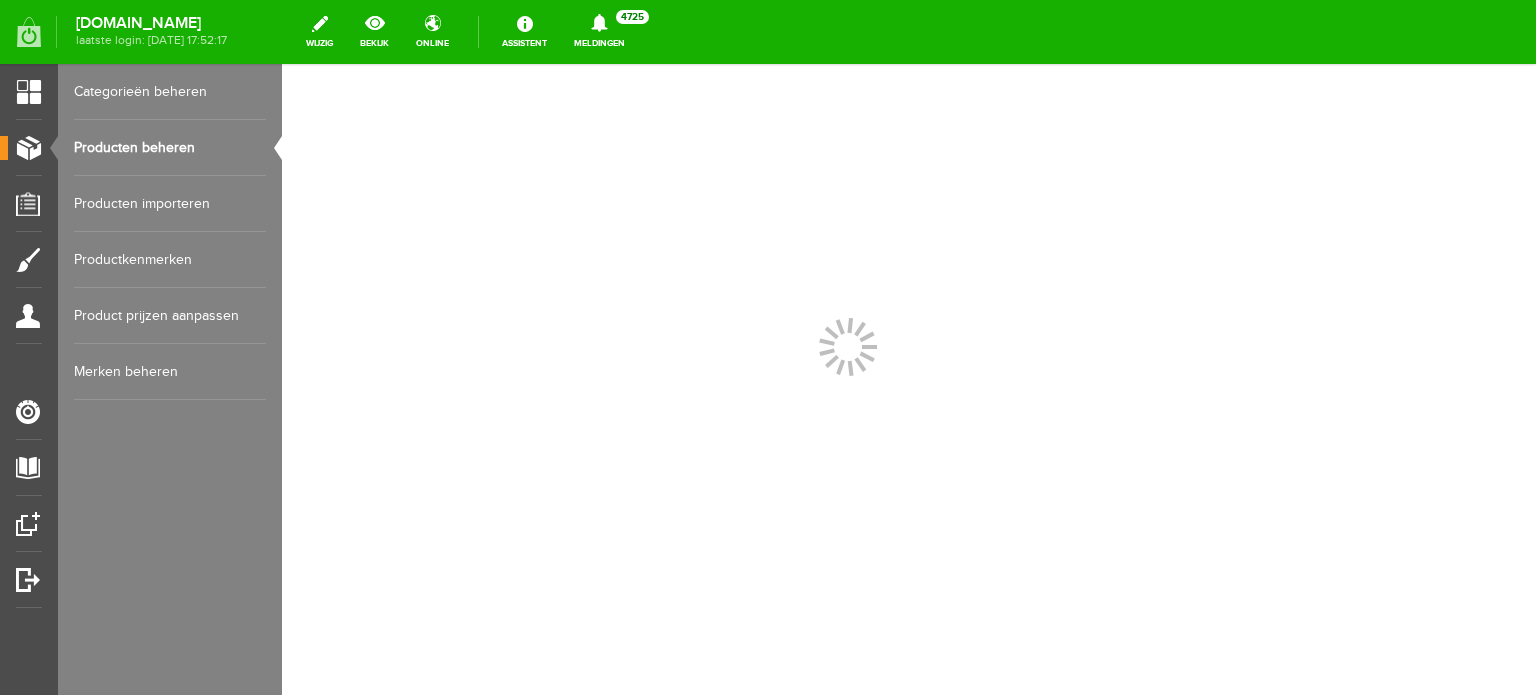 scroll, scrollTop: 0, scrollLeft: 0, axis: both 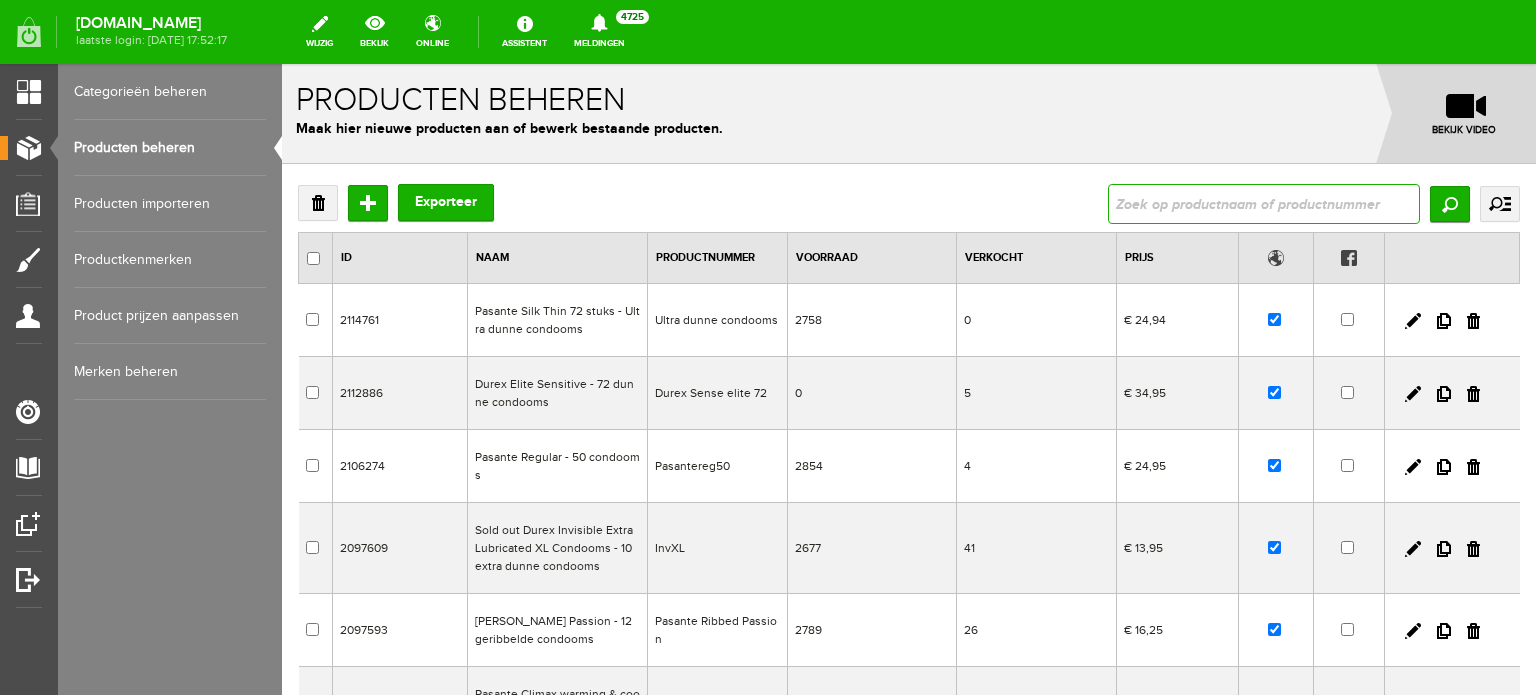 click at bounding box center [1264, 204] 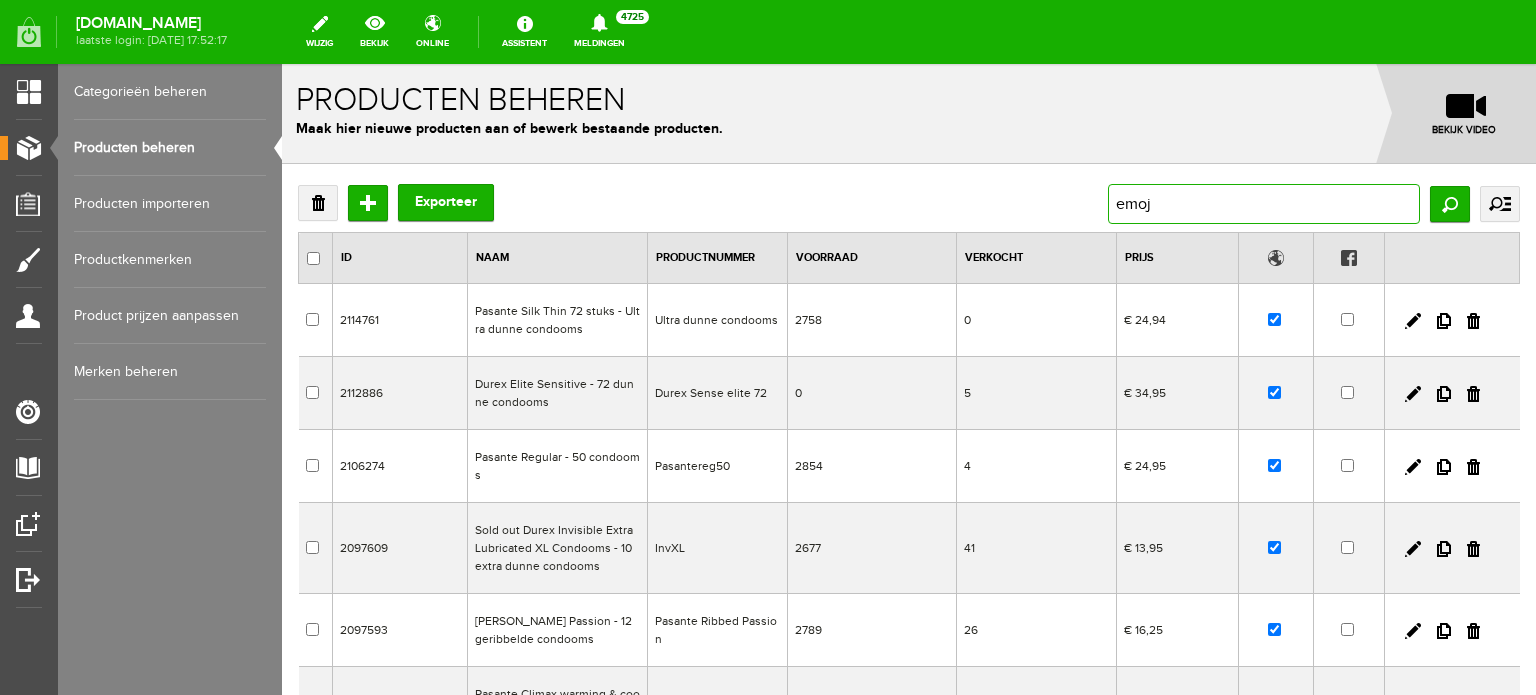 type on "emoji" 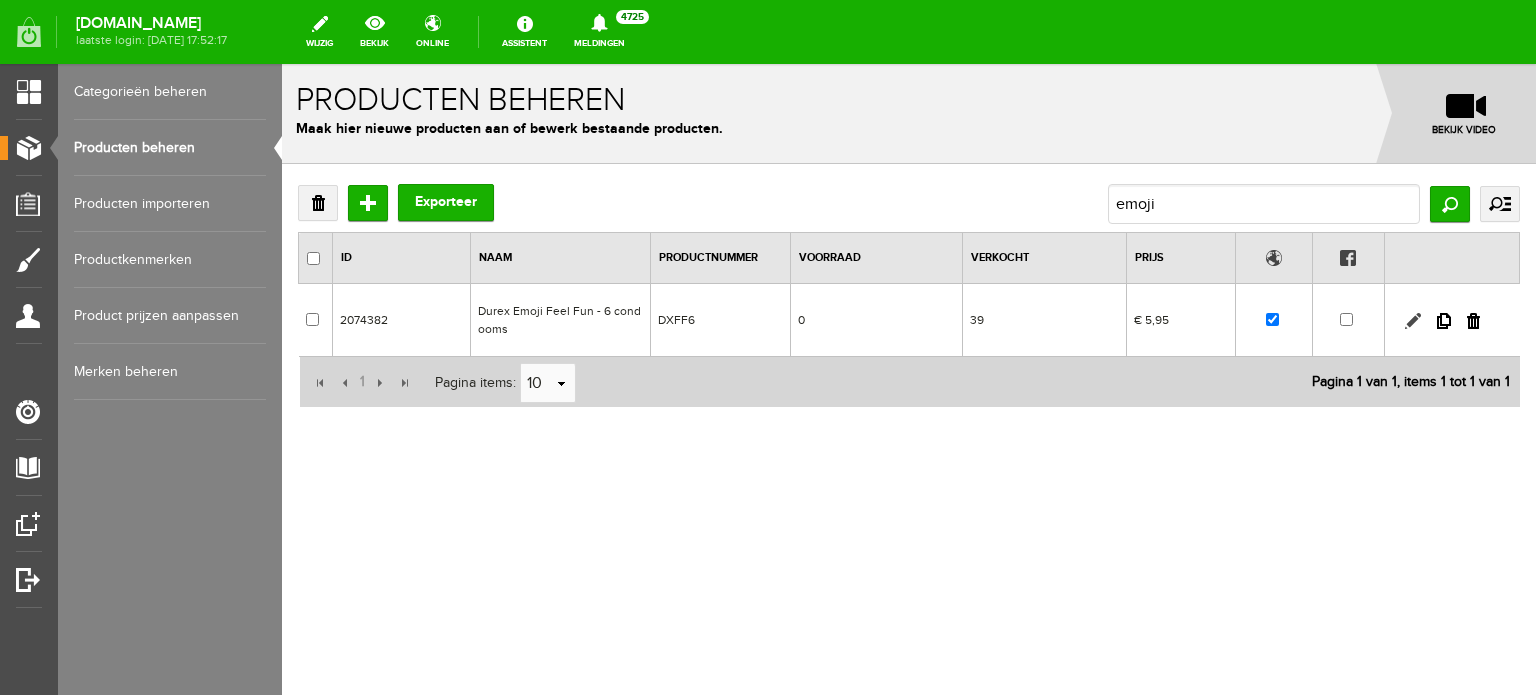 click at bounding box center (1413, 321) 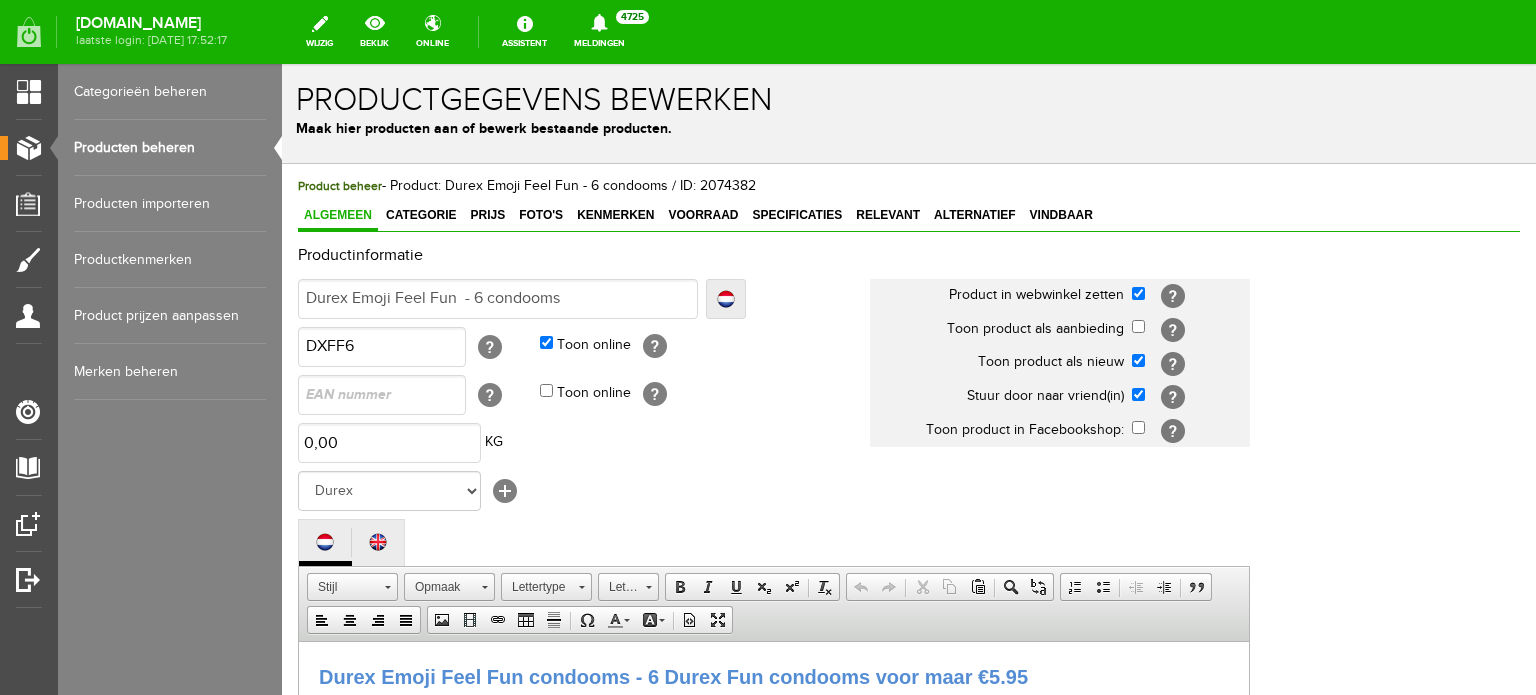 scroll, scrollTop: 0, scrollLeft: 0, axis: both 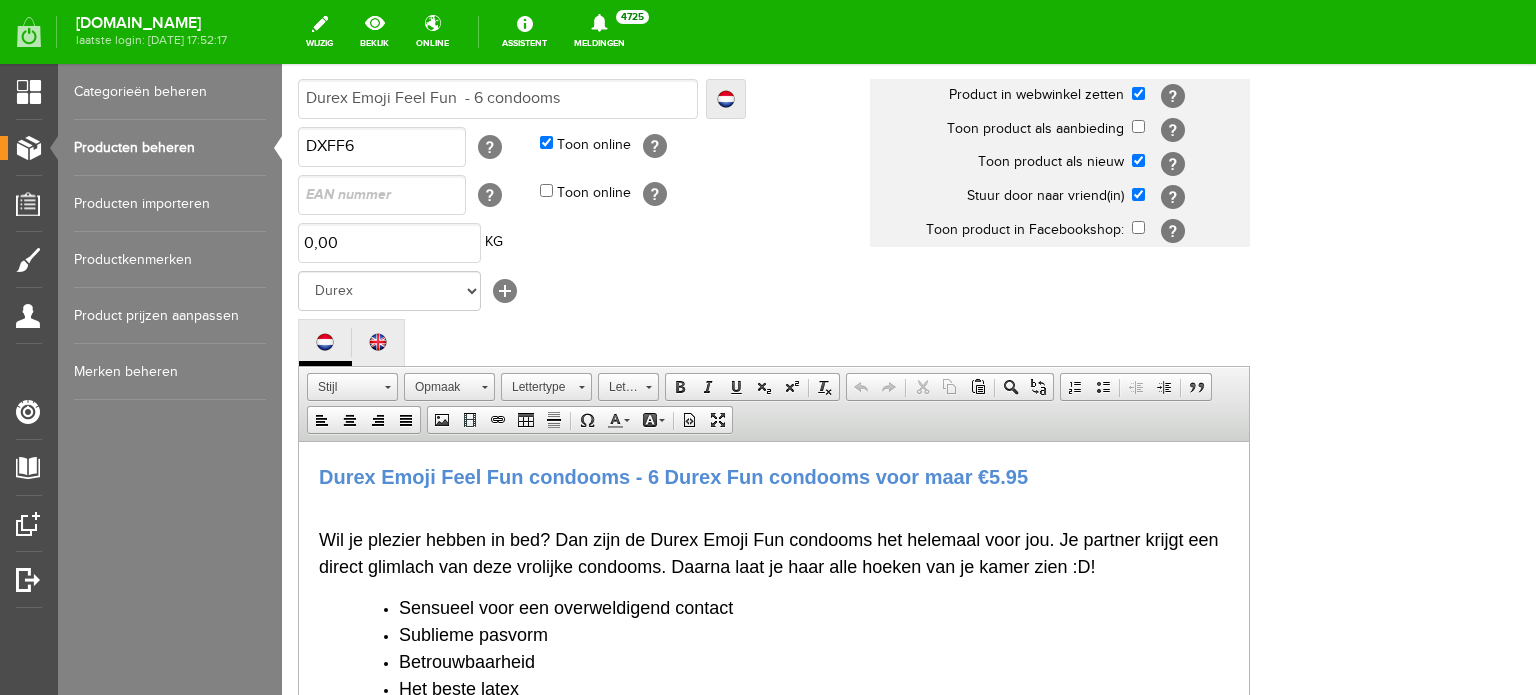 click on "Durex Emoji Feel Fun condooms - 6 Durex Fun condooms voor maar €5.95" at bounding box center (774, 476) 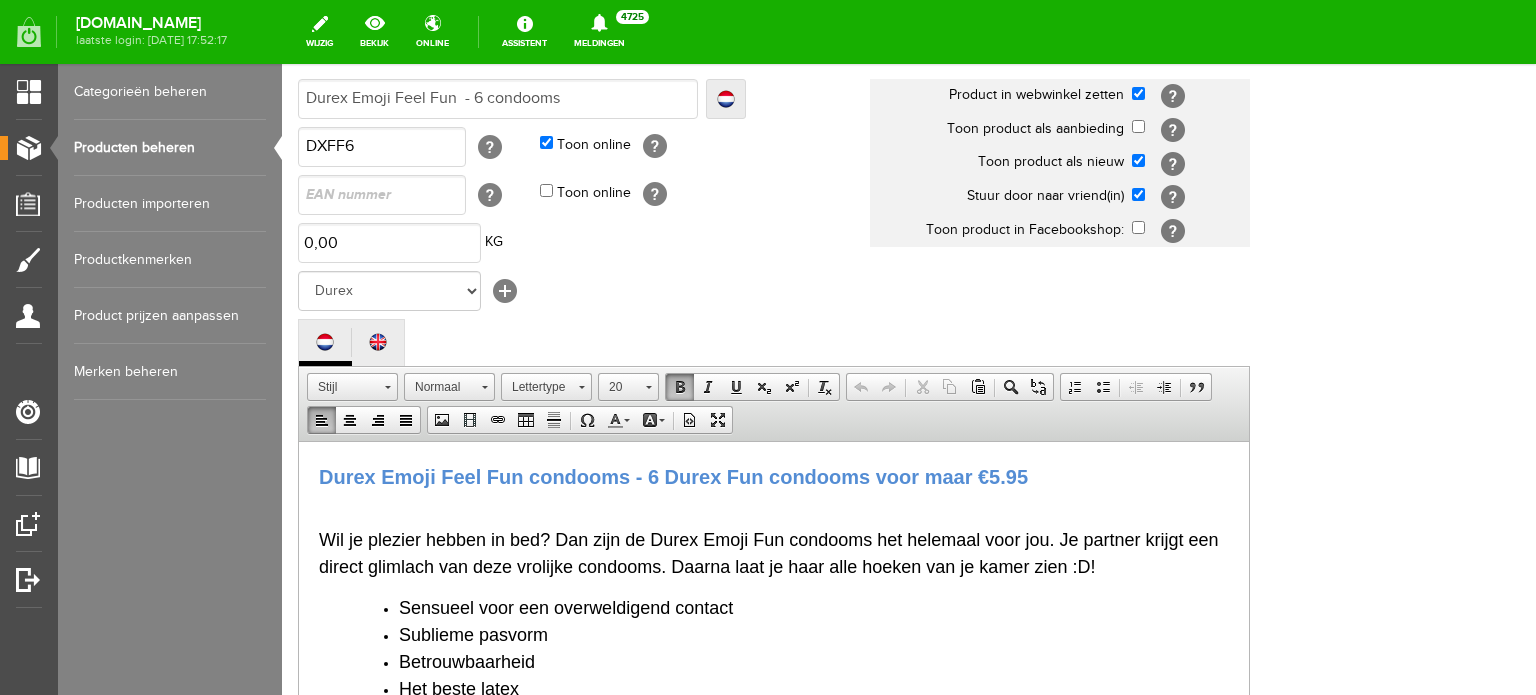 type 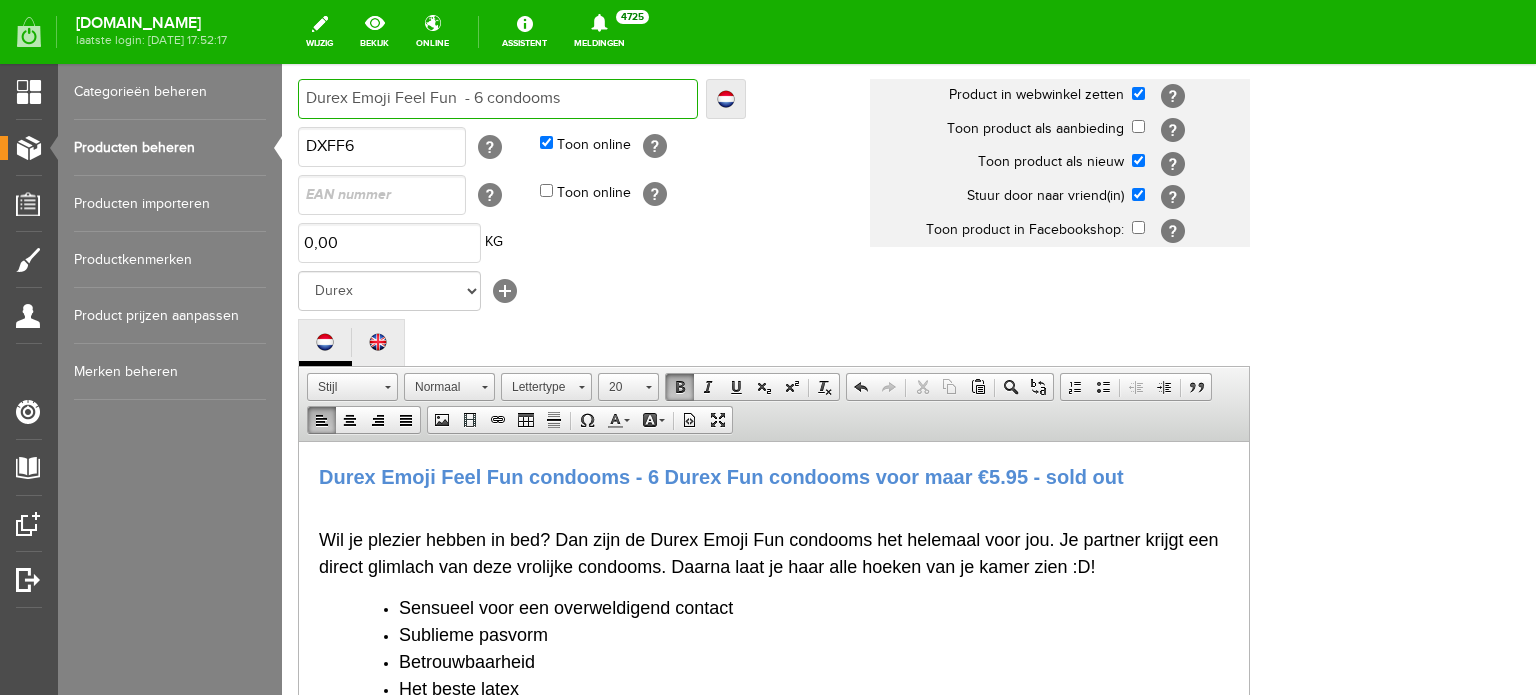click on "Durex Emoji Feel Fun  - 6 condooms" at bounding box center (498, 99) 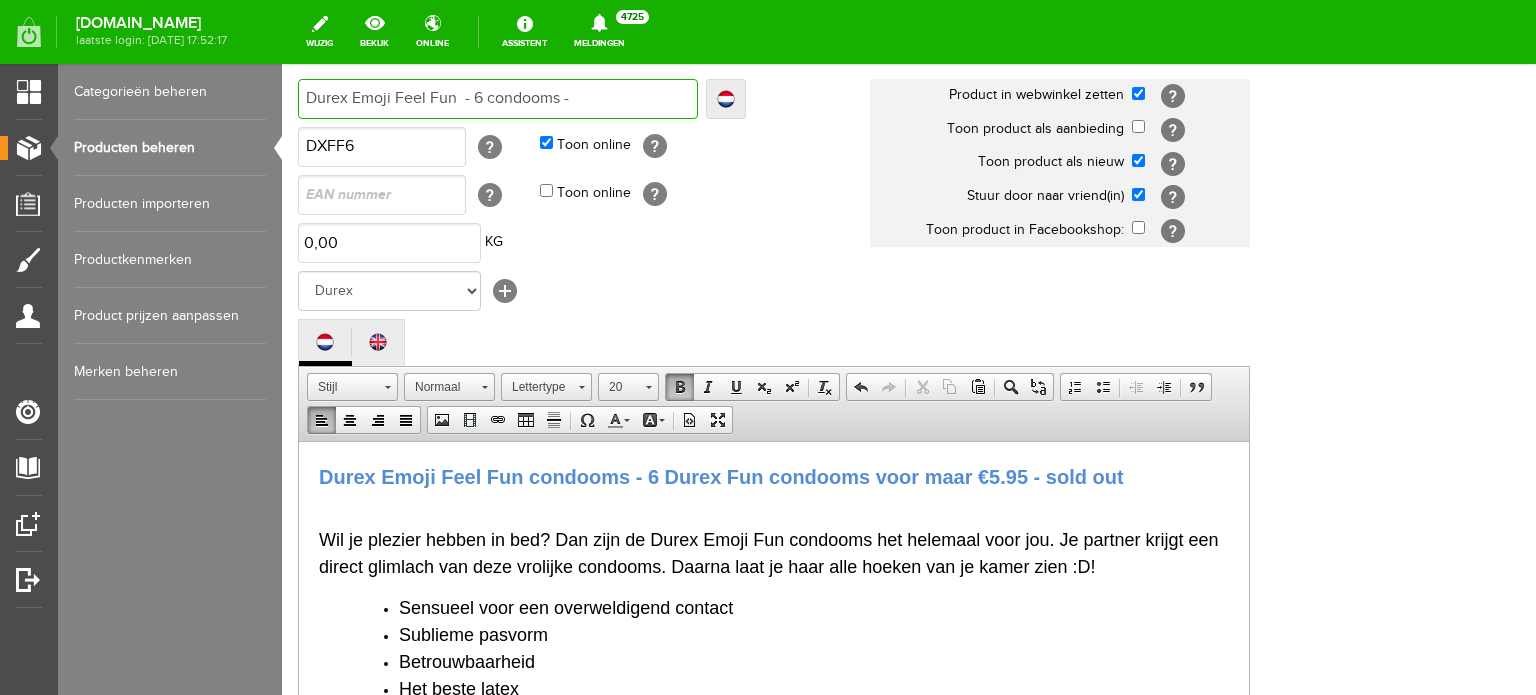 type on "Durex Emoji Feel Fun  - 6 condooms -" 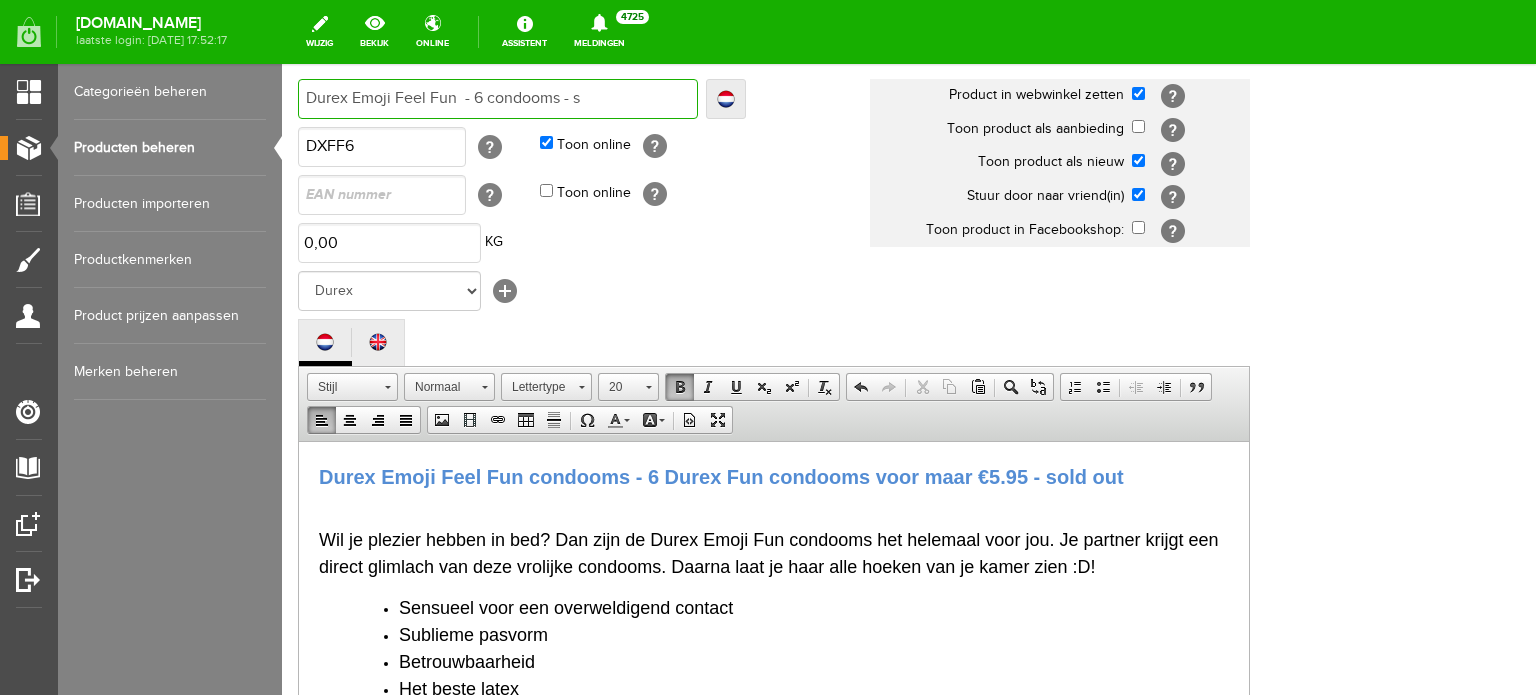 type on "Durex Emoji Feel Fun  - 6 condooms - s" 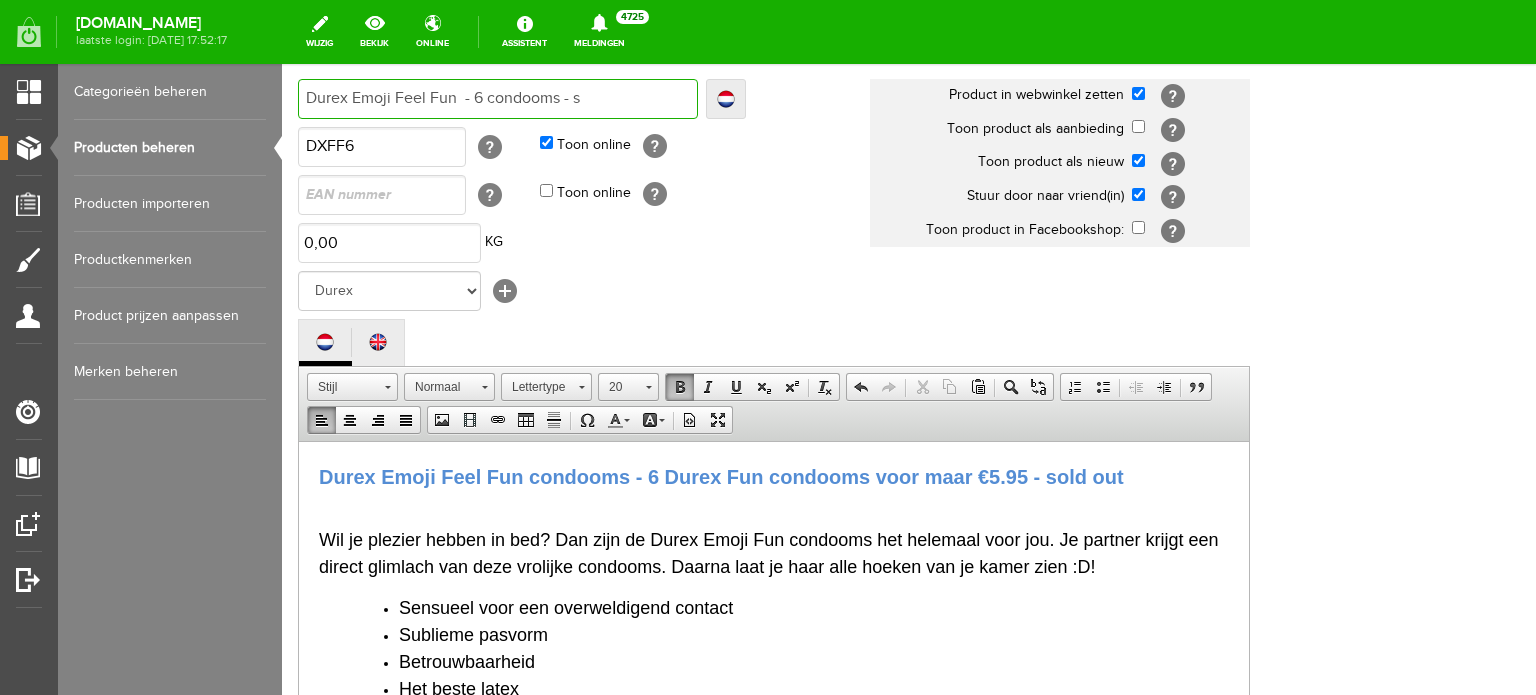 type on "Durex Emoji Feel Fun  - 6 condooms - so" 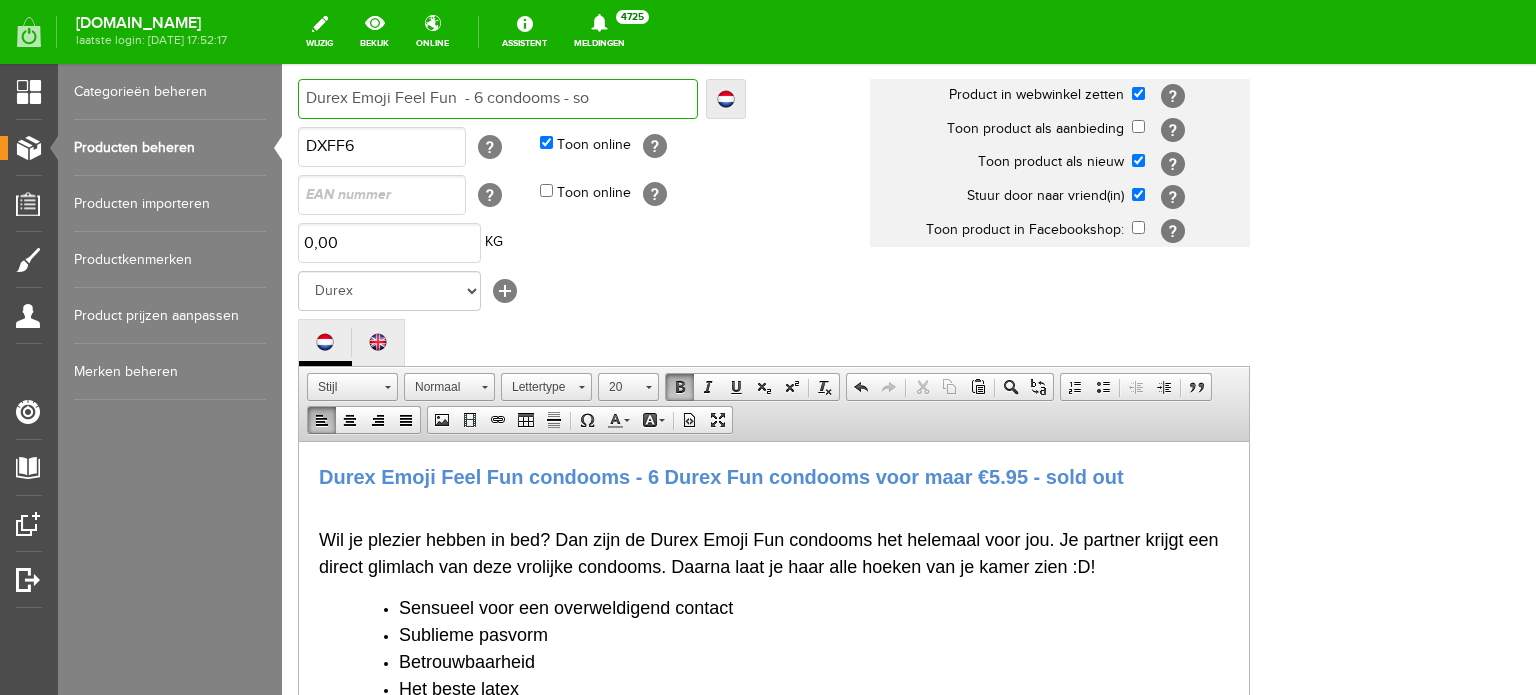 type on "Durex Emoji Feel Fun  - 6 condooms - so" 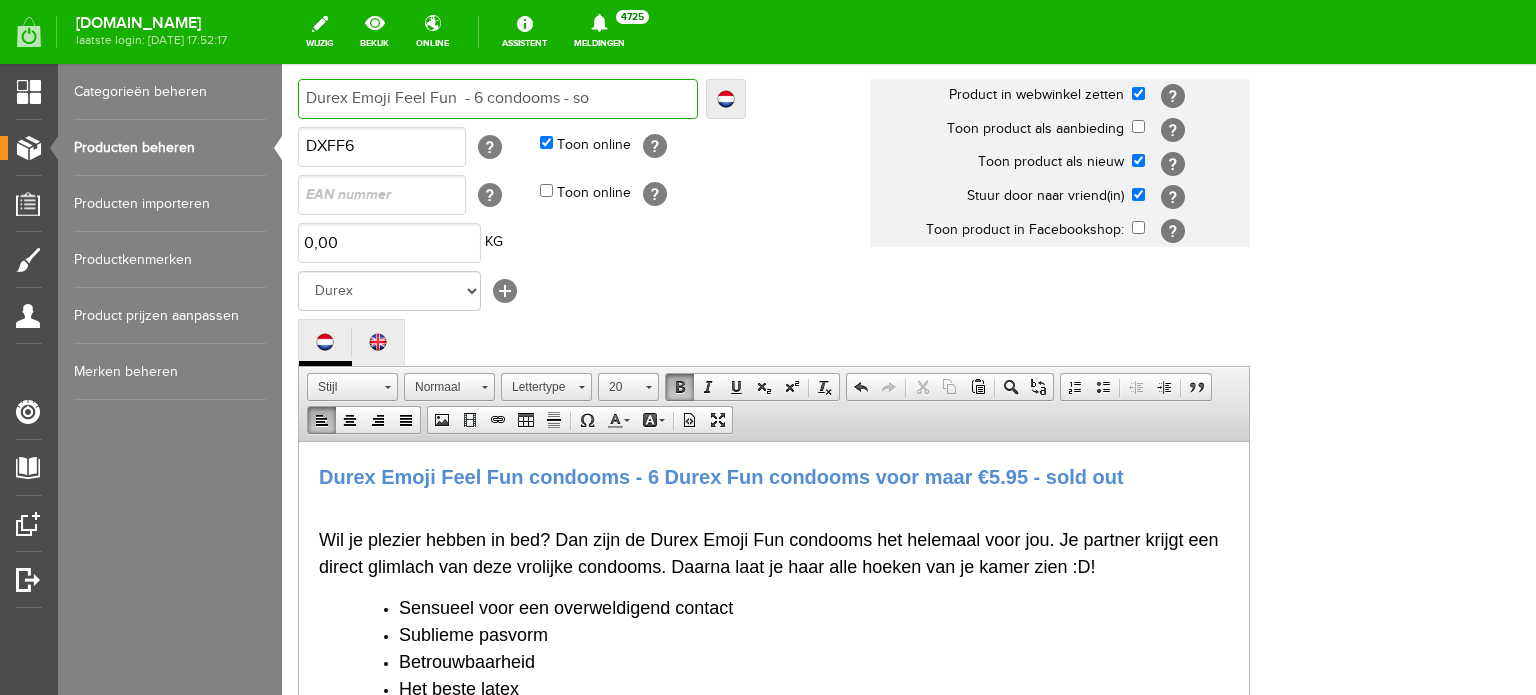 type on "Durex Emoji Feel Fun  - 6 condooms - sol" 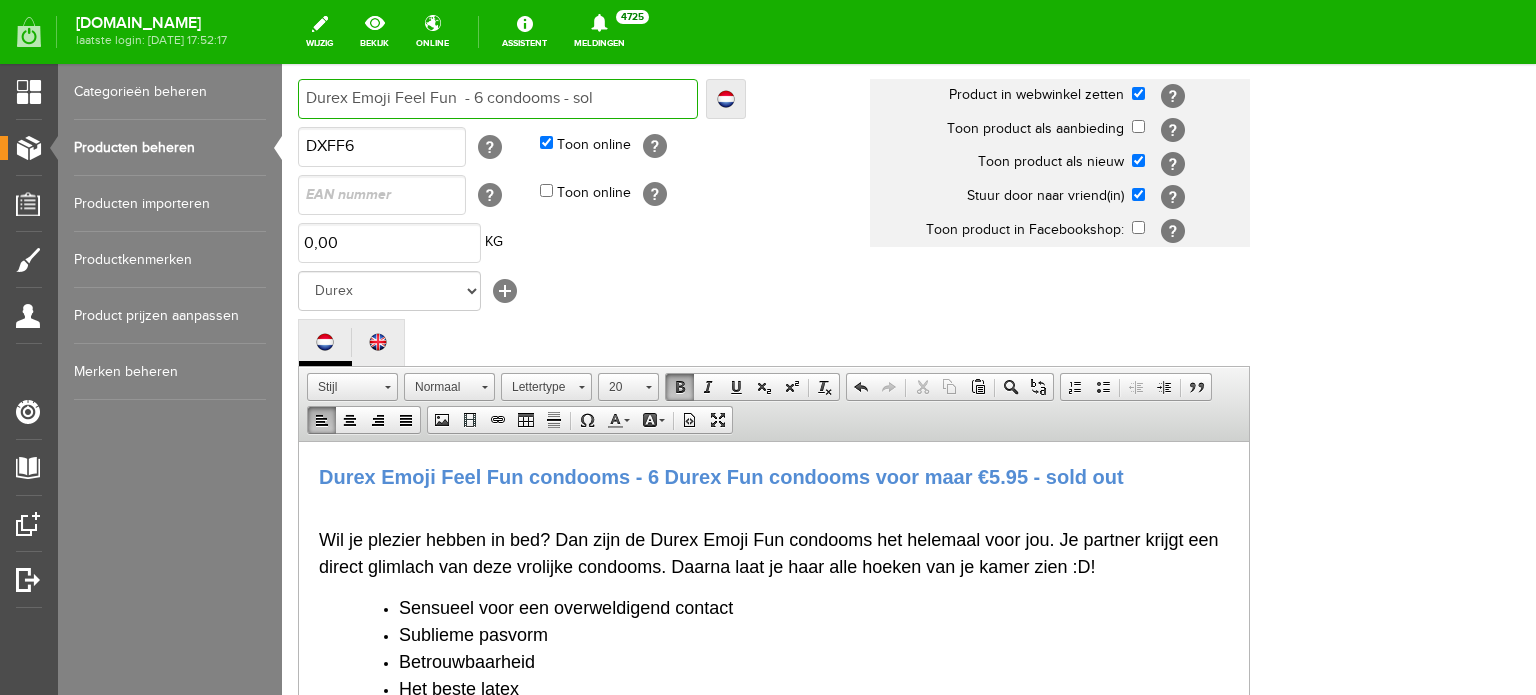 type on "Durex Emoji Feel Fun  - 6 condooms - sol" 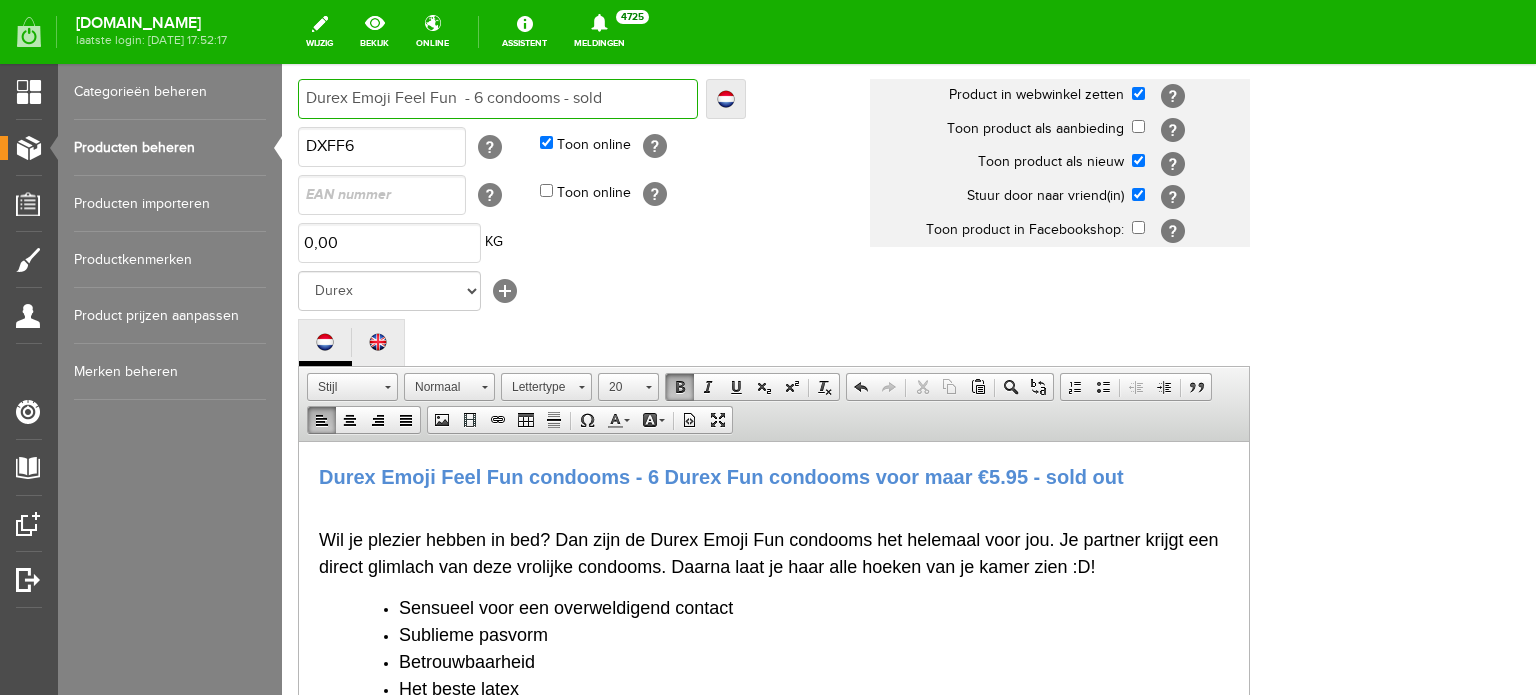 type on "Durex Emoji Feel Fun  - 6 condooms - sold" 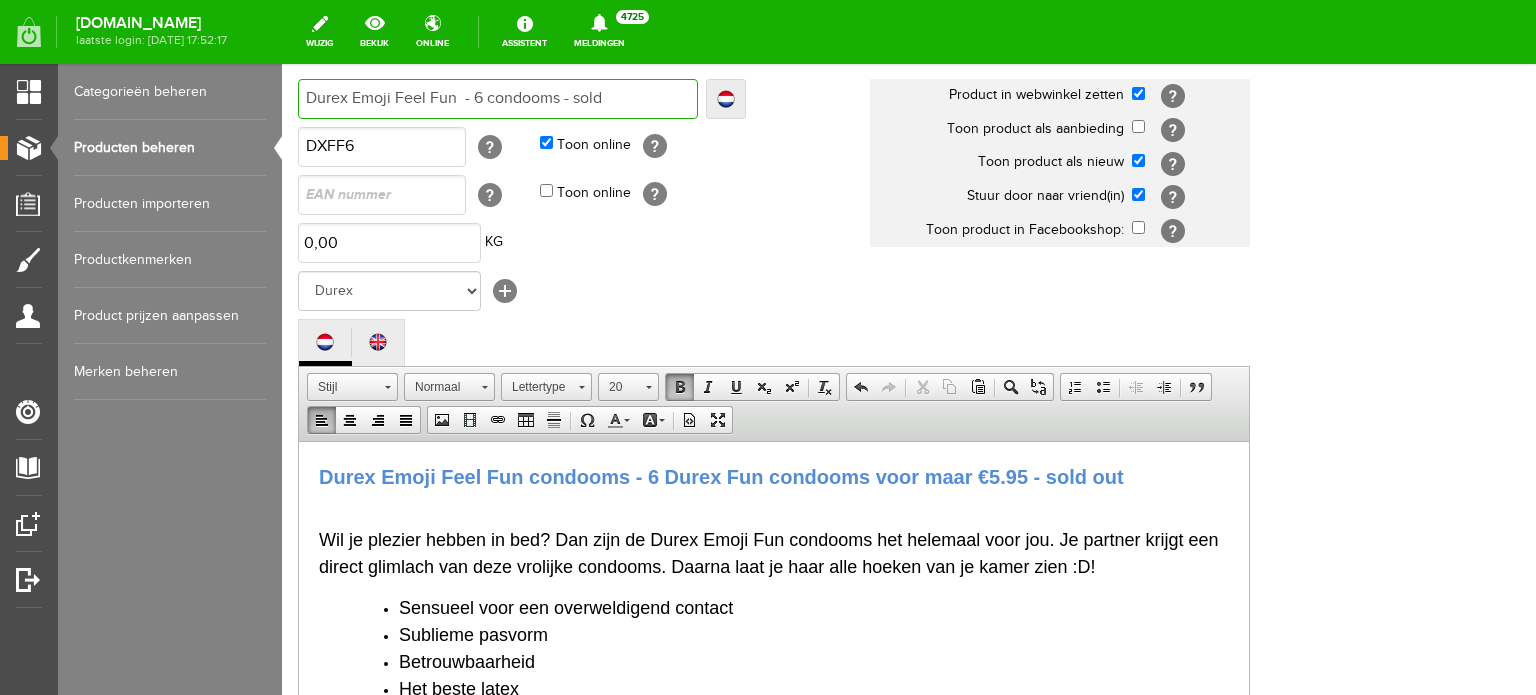 type on "Durex Emoji Feel Fun  - 6 condooms - sold" 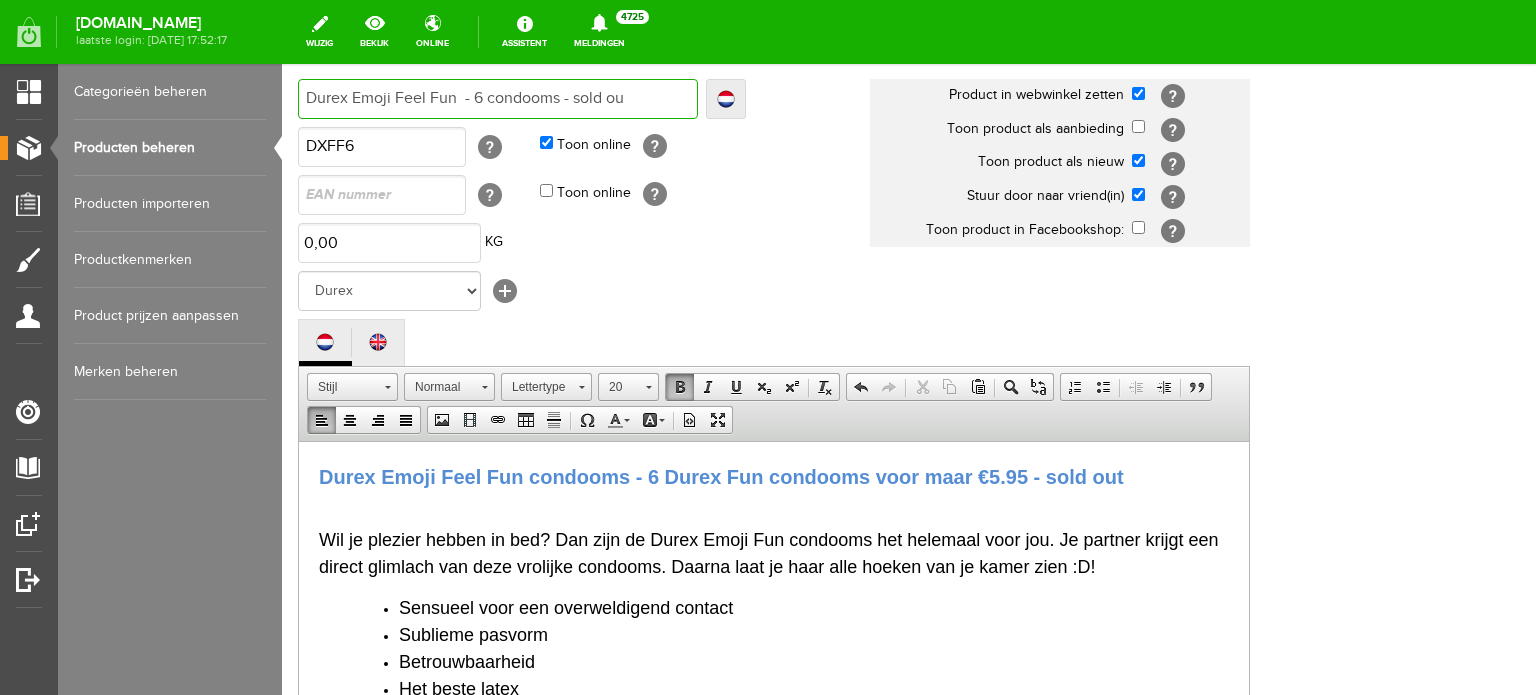 type on "Durex Emoji Feel Fun  - 6 condooms - sold out" 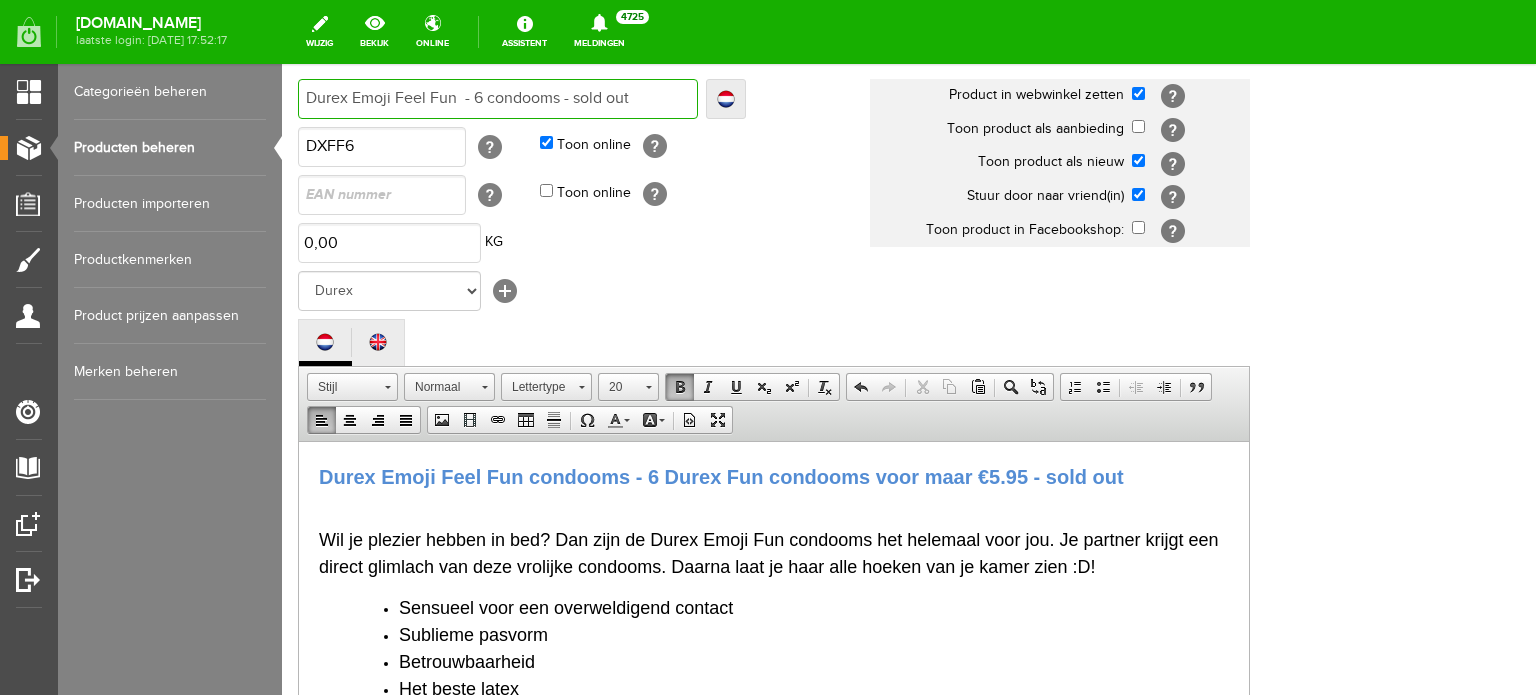 type on "Durex Emoji Feel Fun  - 6 condooms - sold out" 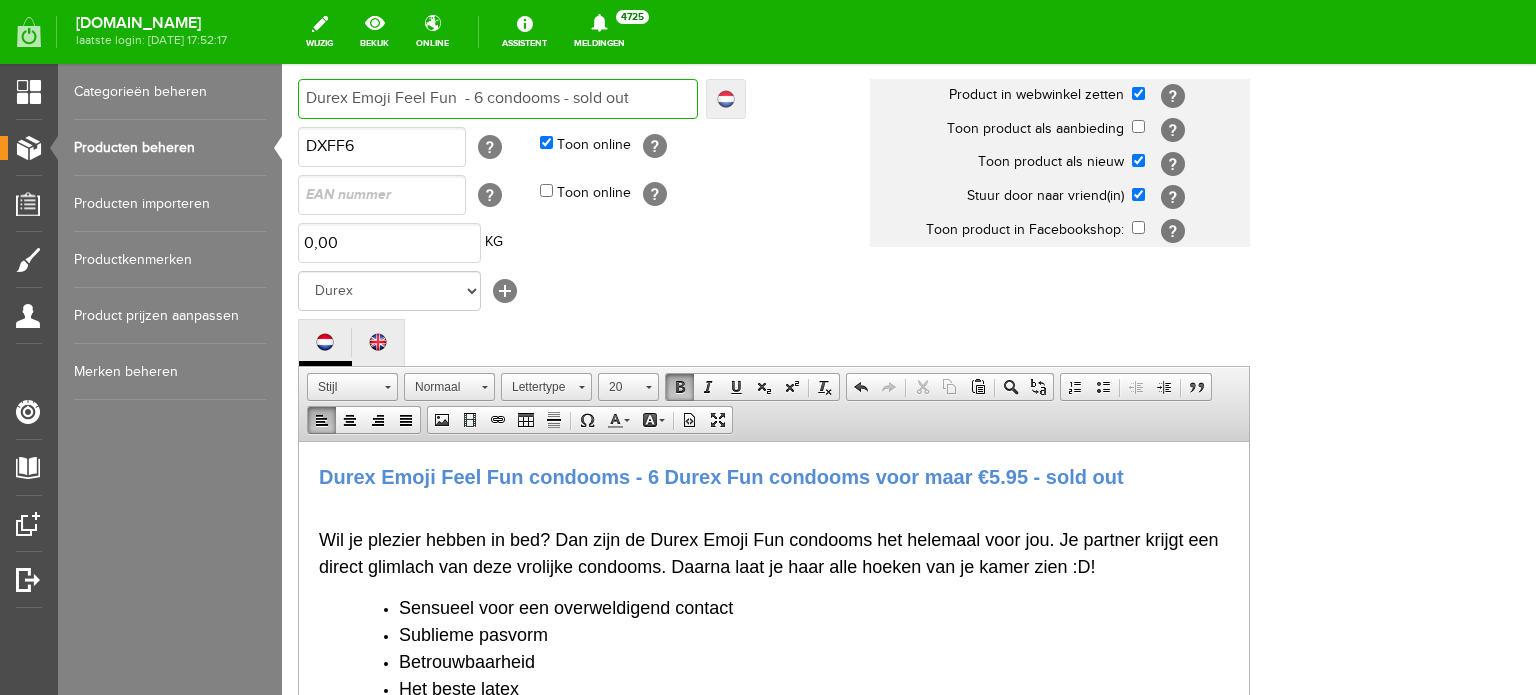 type on "Durex Emoji Feel Fun  - 6 condooms - sold out" 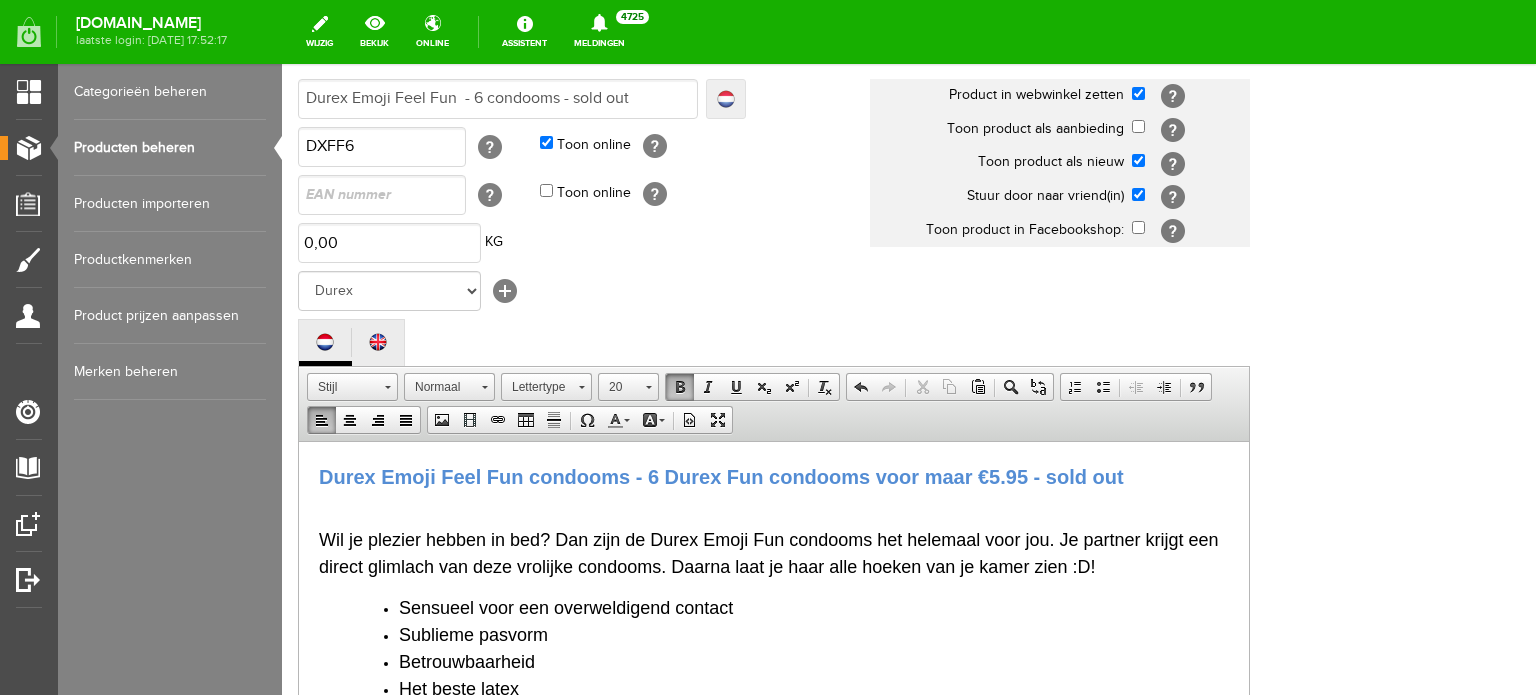 click on "Localize" at bounding box center (726, 99) 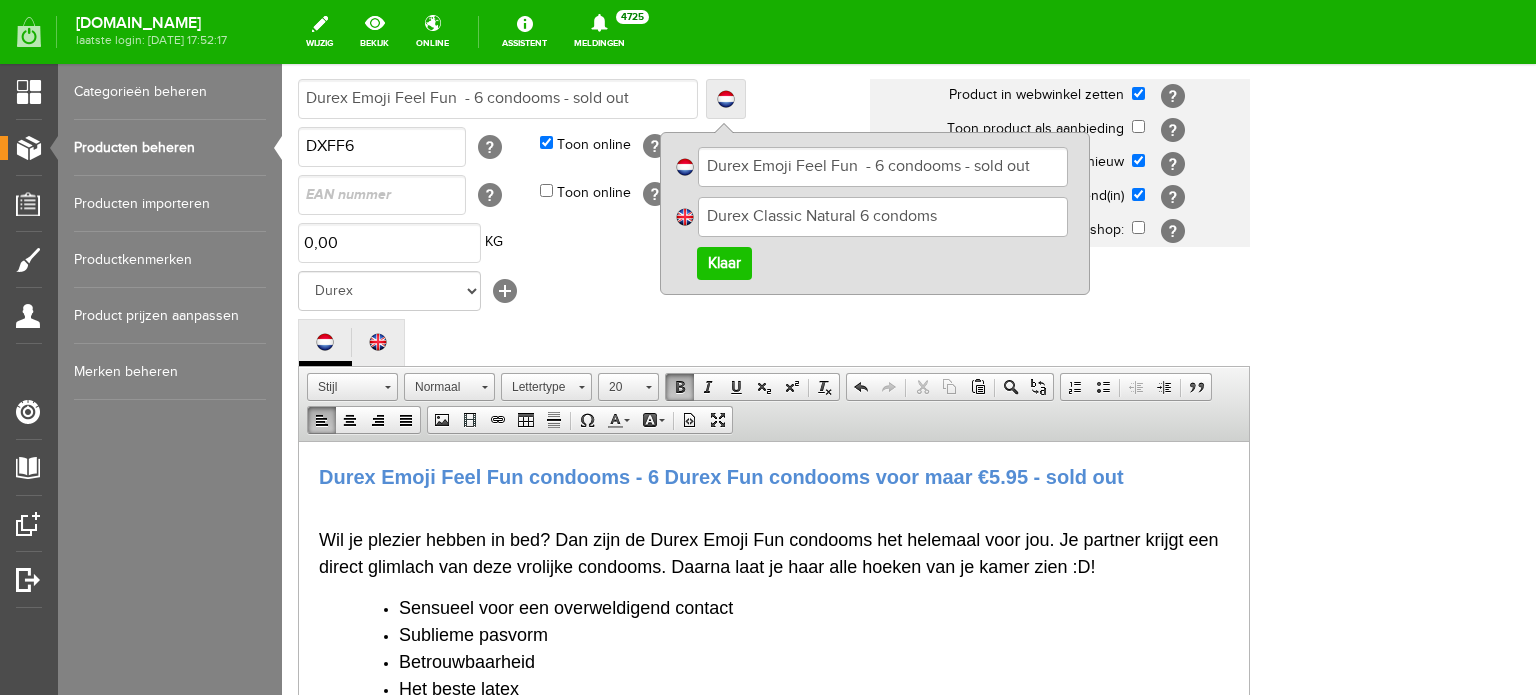 click on "Durex Classic Natural 6 condoms" at bounding box center [883, 217] 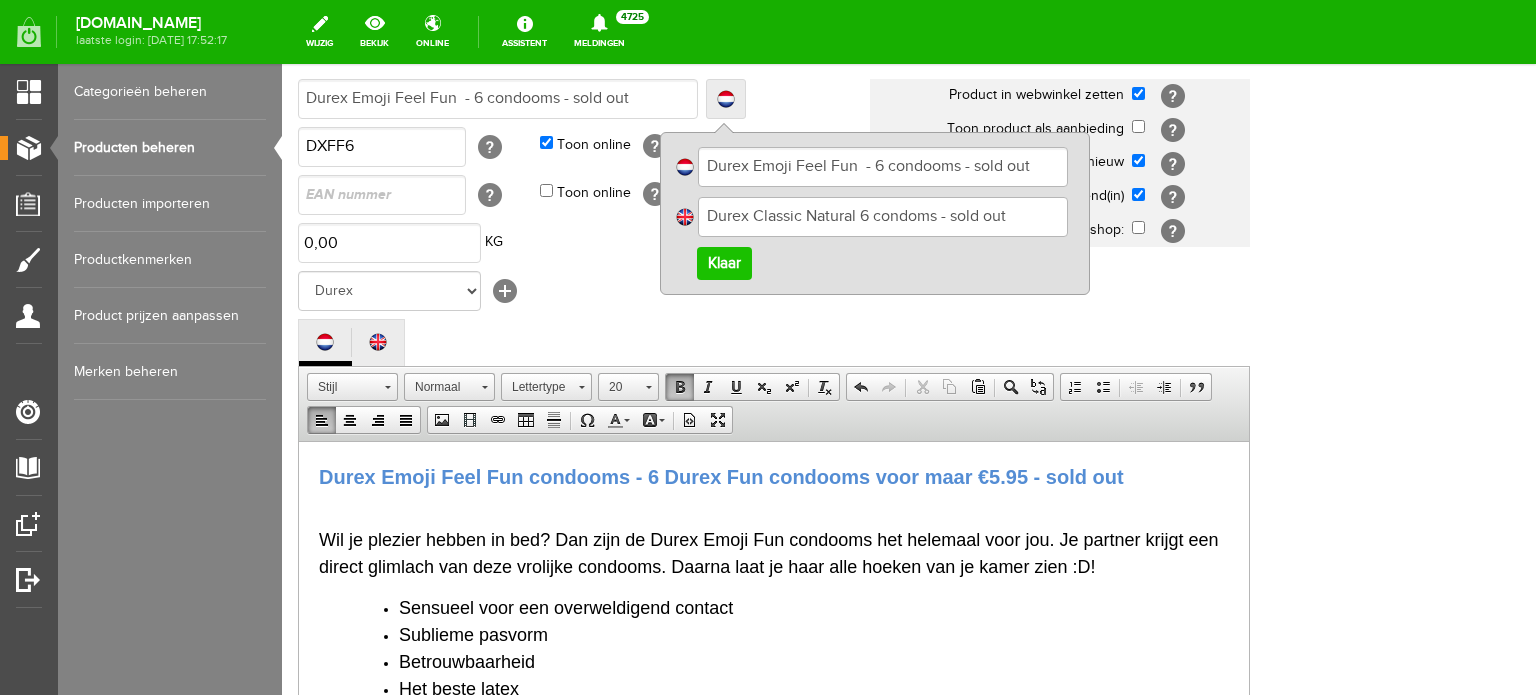 type on "Durex Classic Natural 6 condoms - sold out" 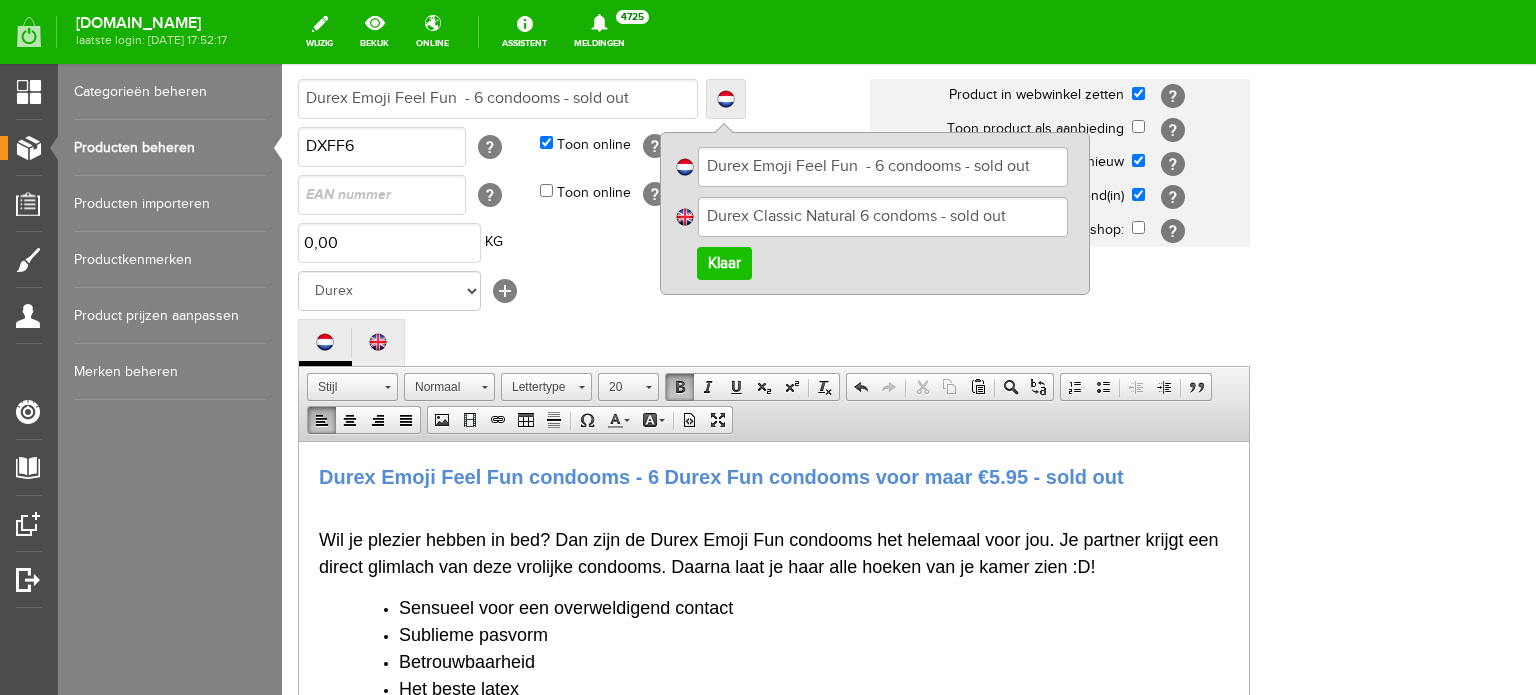 click on "Klaar" at bounding box center (724, 263) 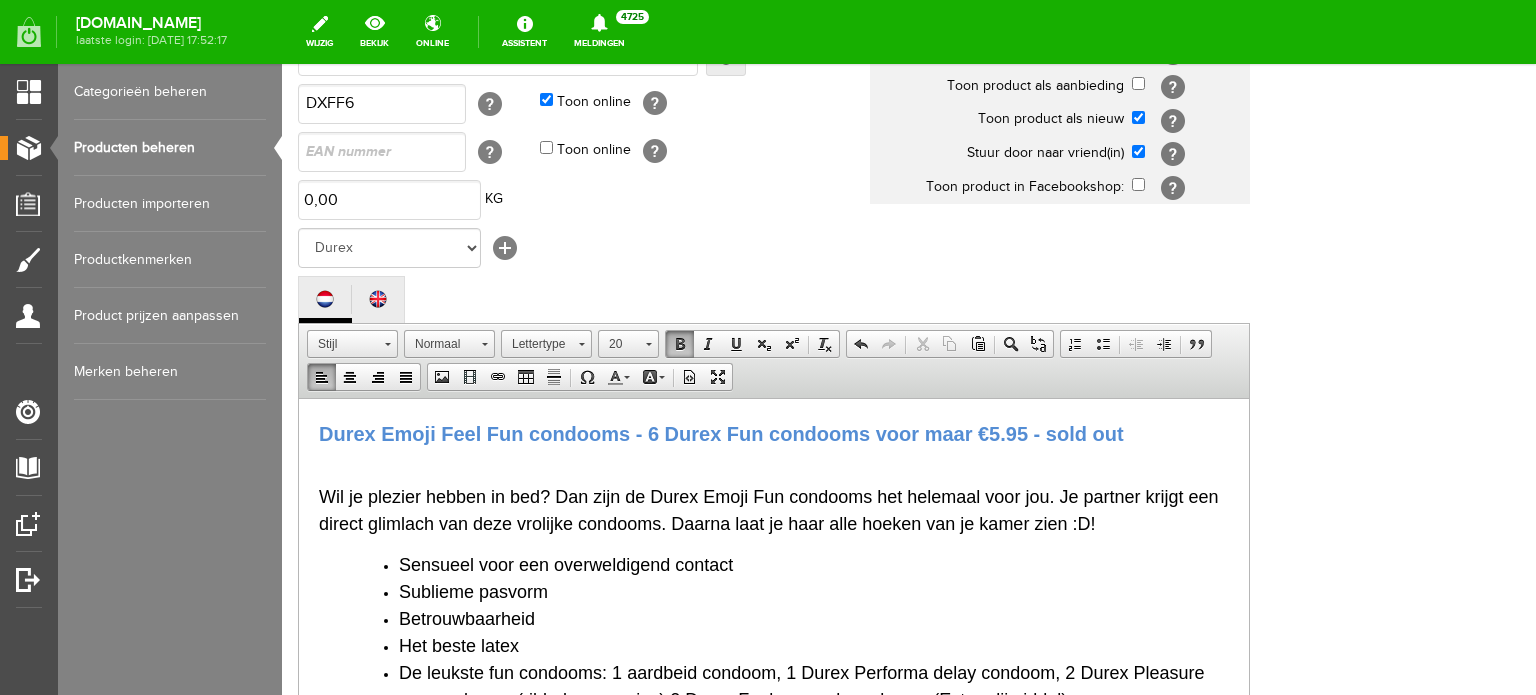 scroll, scrollTop: 696, scrollLeft: 0, axis: vertical 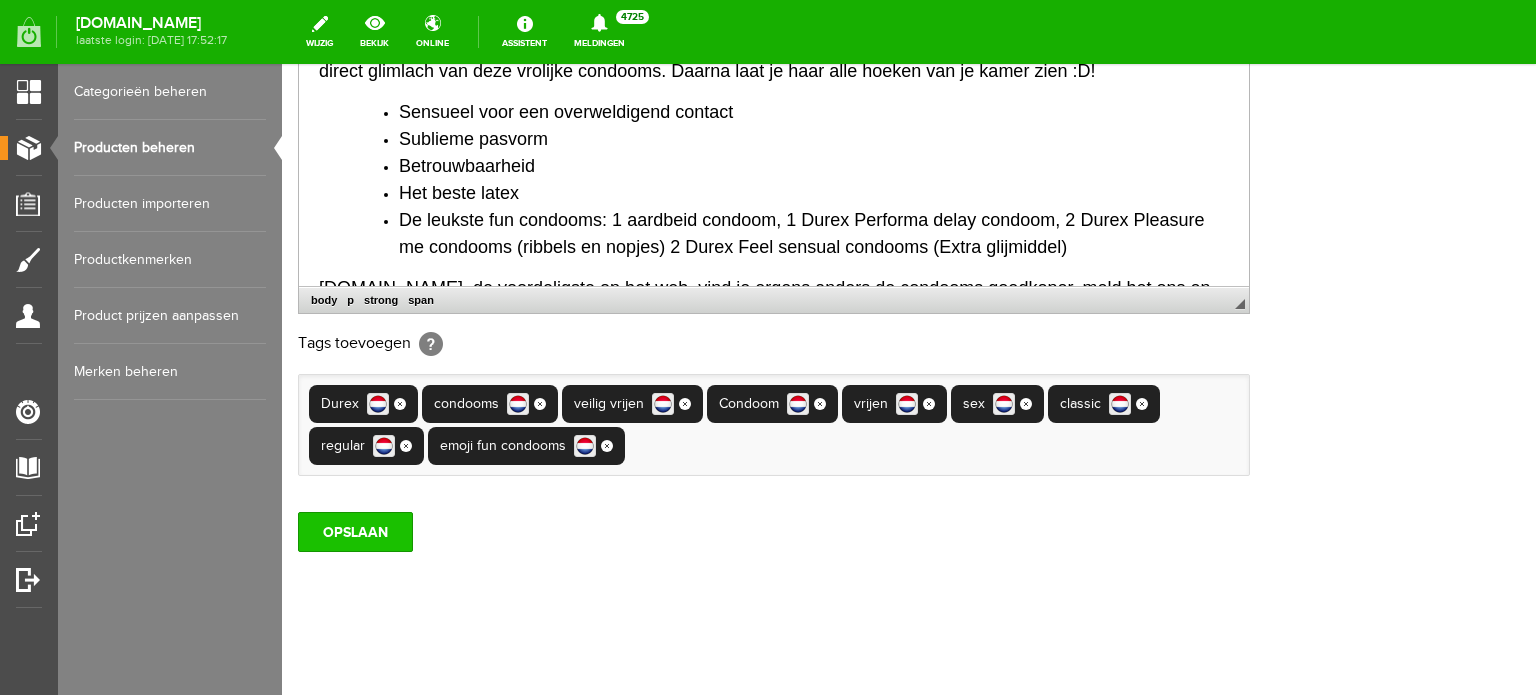 click on "OPSLAAN" at bounding box center [355, 532] 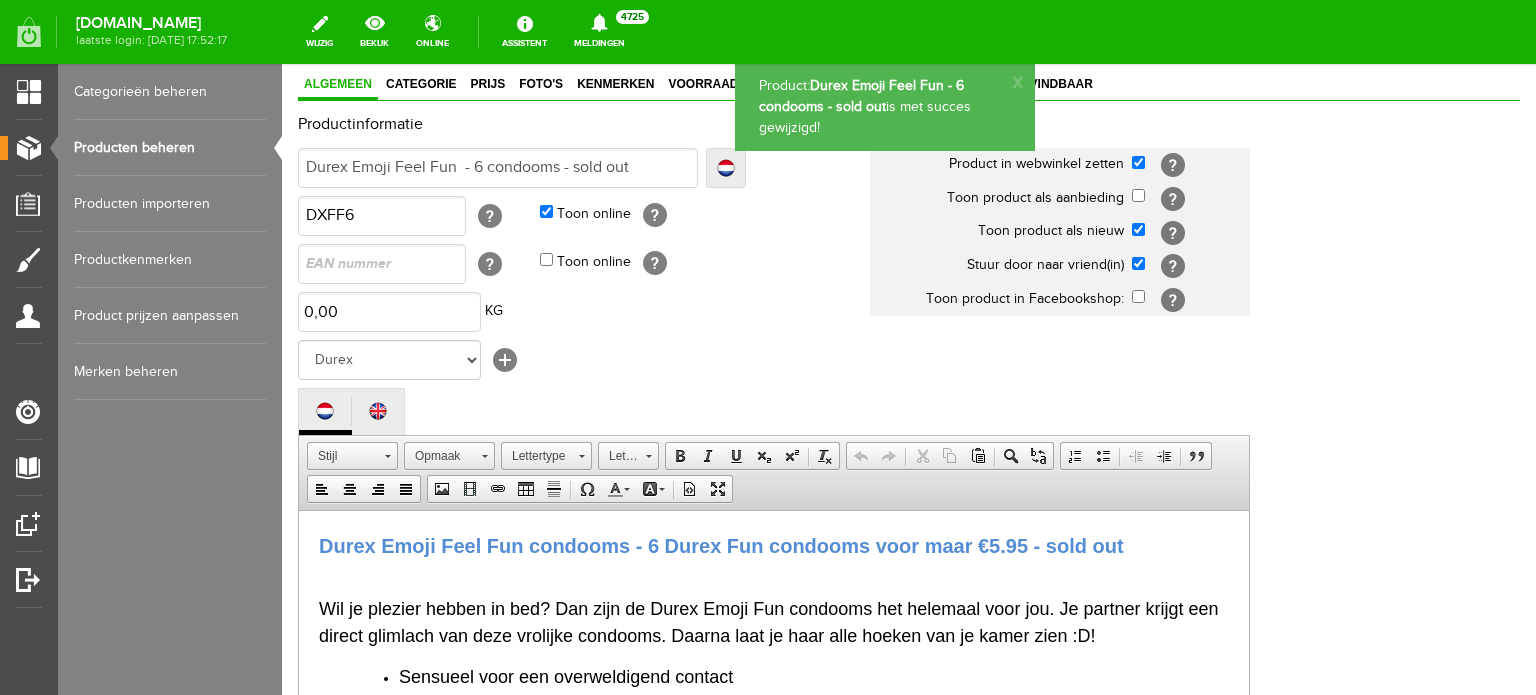 scroll, scrollTop: 96, scrollLeft: 0, axis: vertical 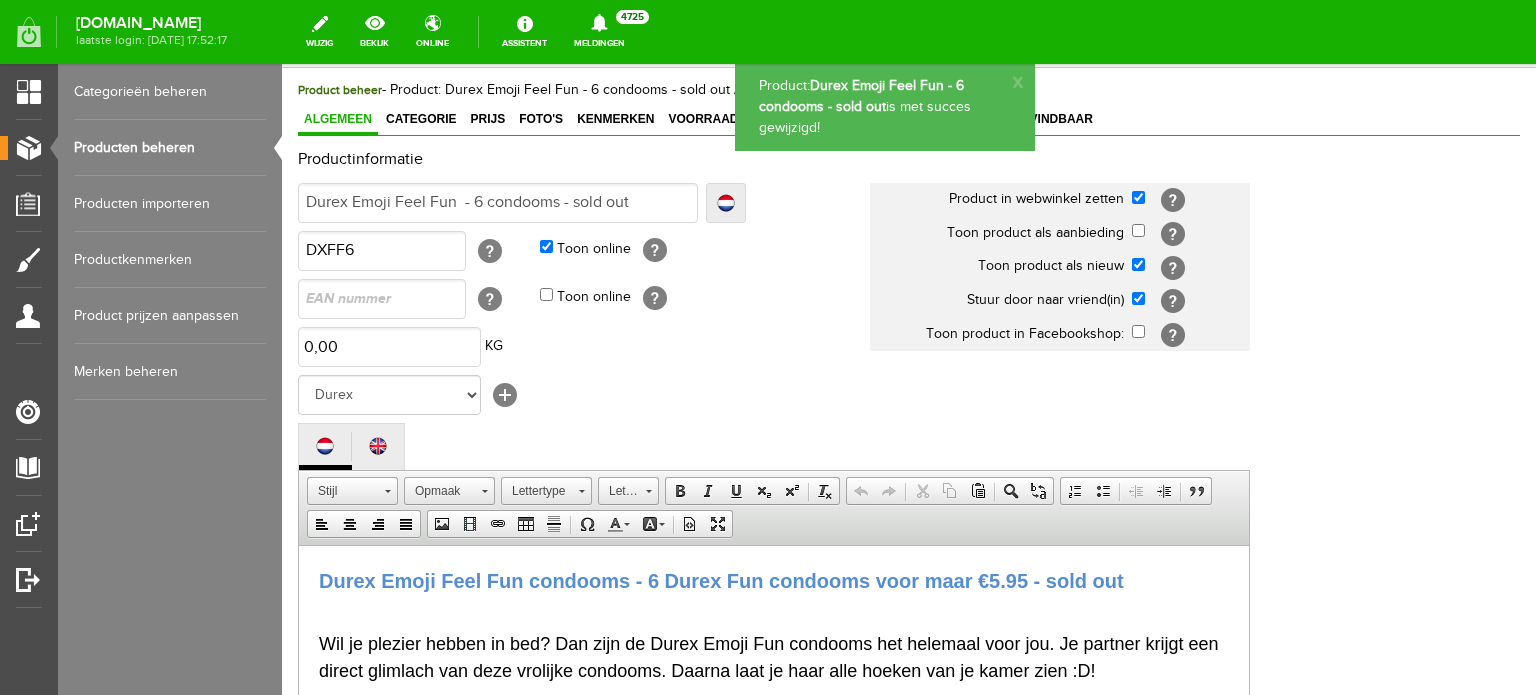 click on "Producten beheren" at bounding box center [170, 148] 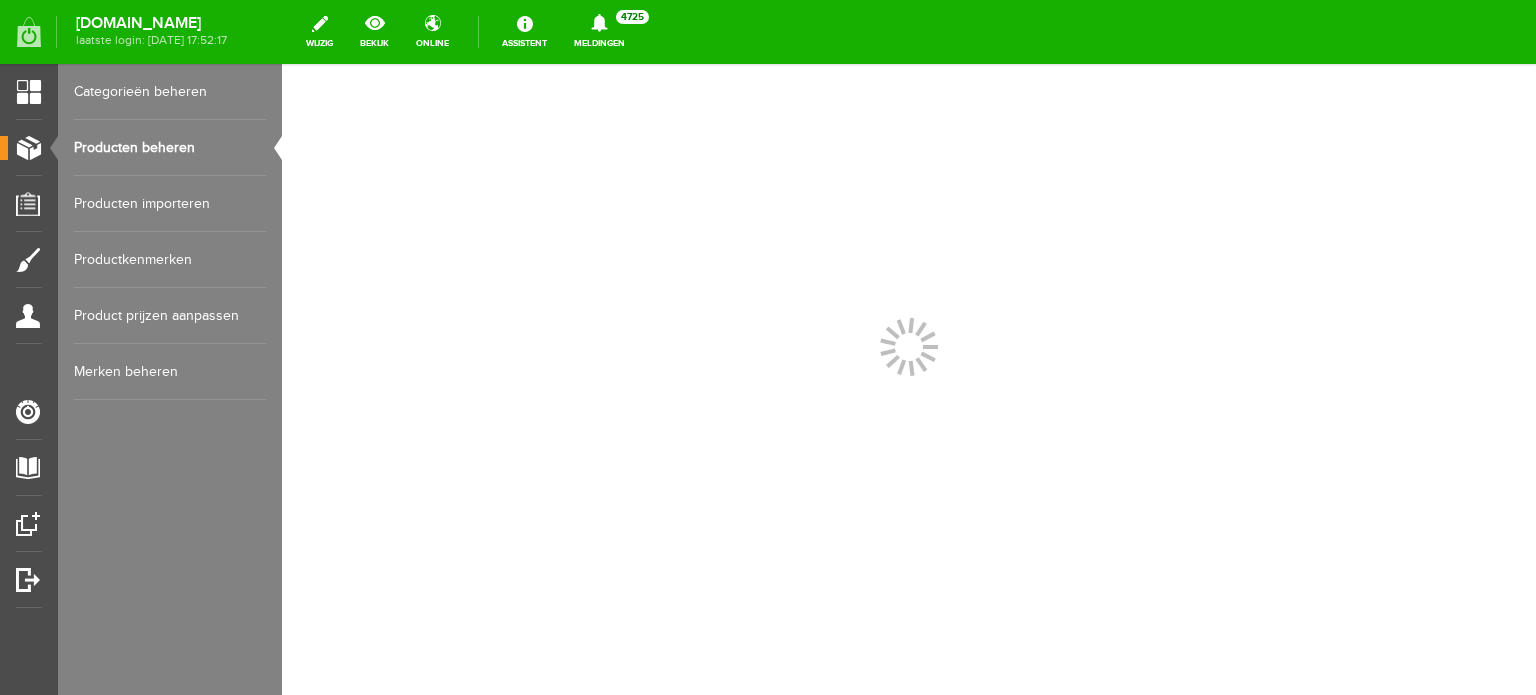 scroll, scrollTop: 0, scrollLeft: 0, axis: both 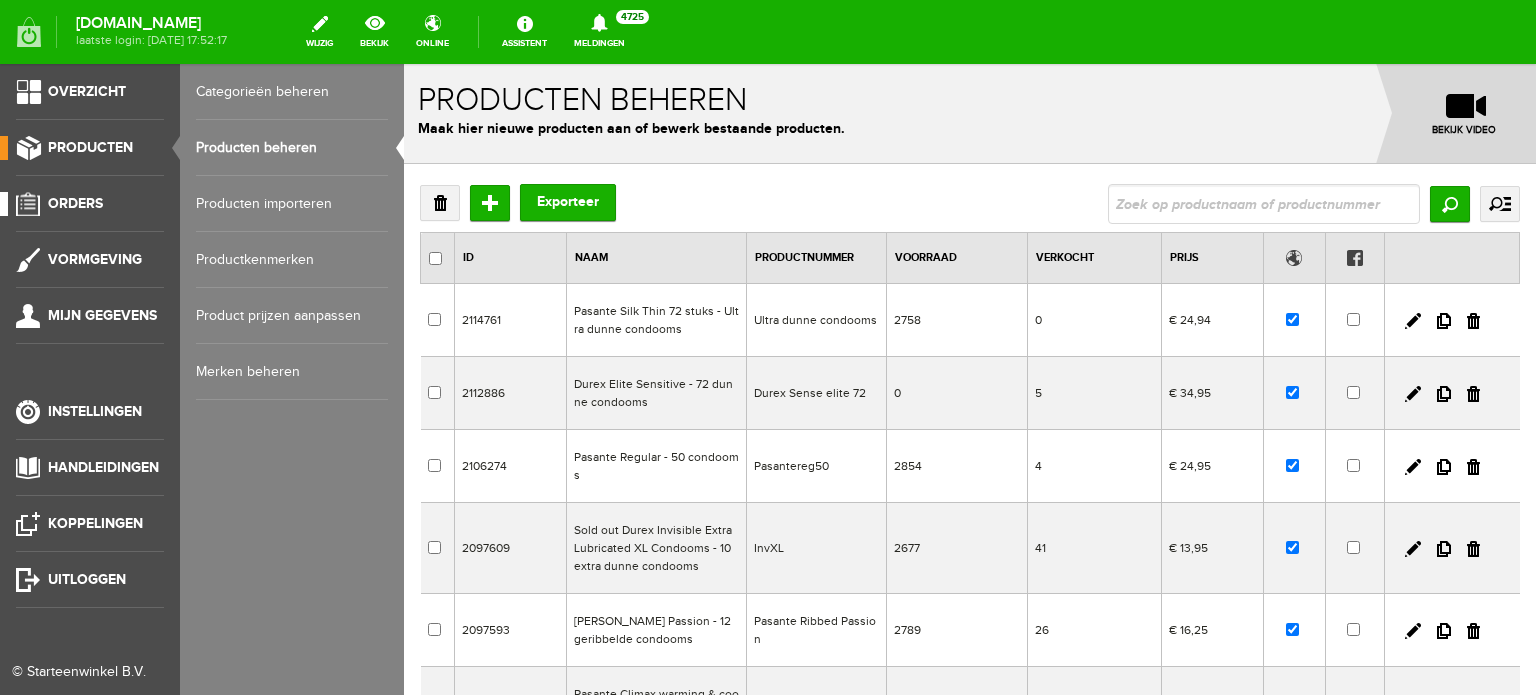 click on "Orders" at bounding box center (75, 203) 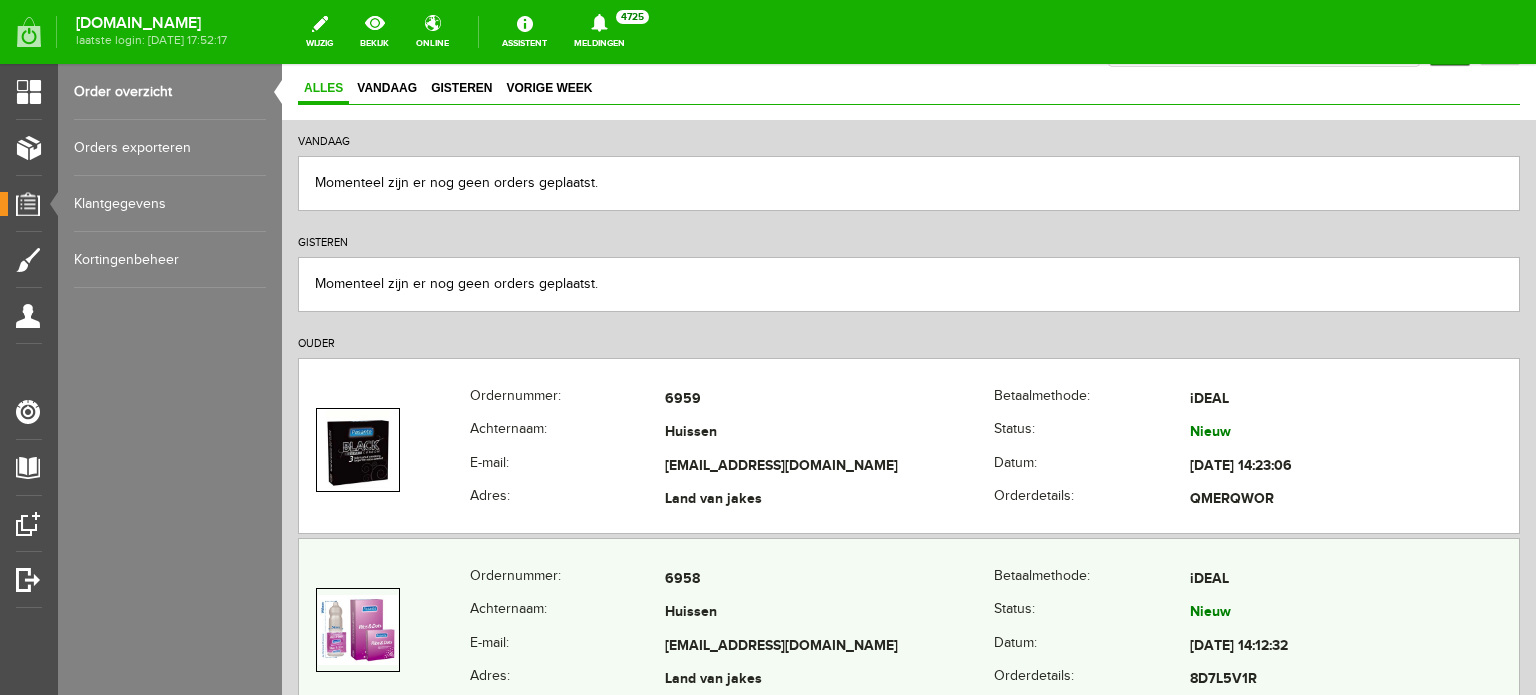 scroll, scrollTop: 300, scrollLeft: 0, axis: vertical 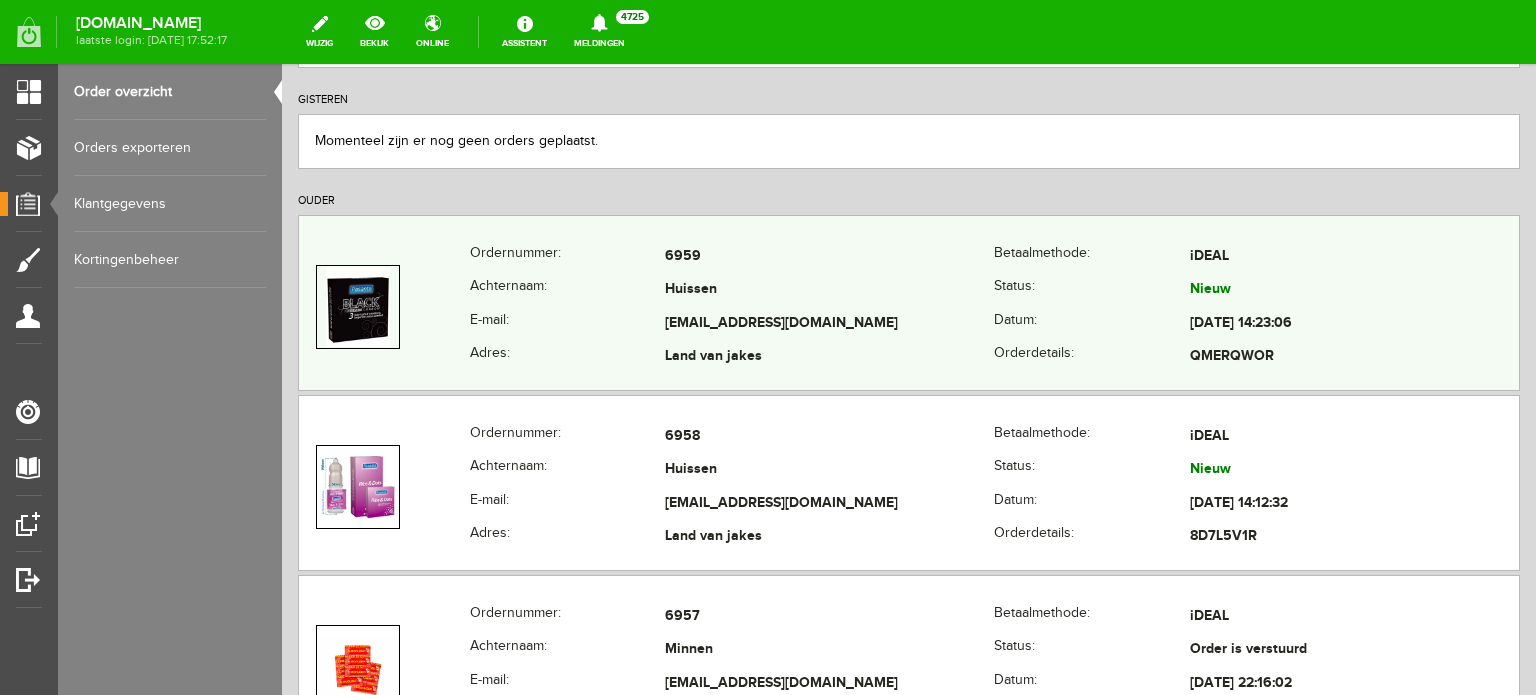 click on "[EMAIL_ADDRESS][DOMAIN_NAME]" at bounding box center [829, 324] 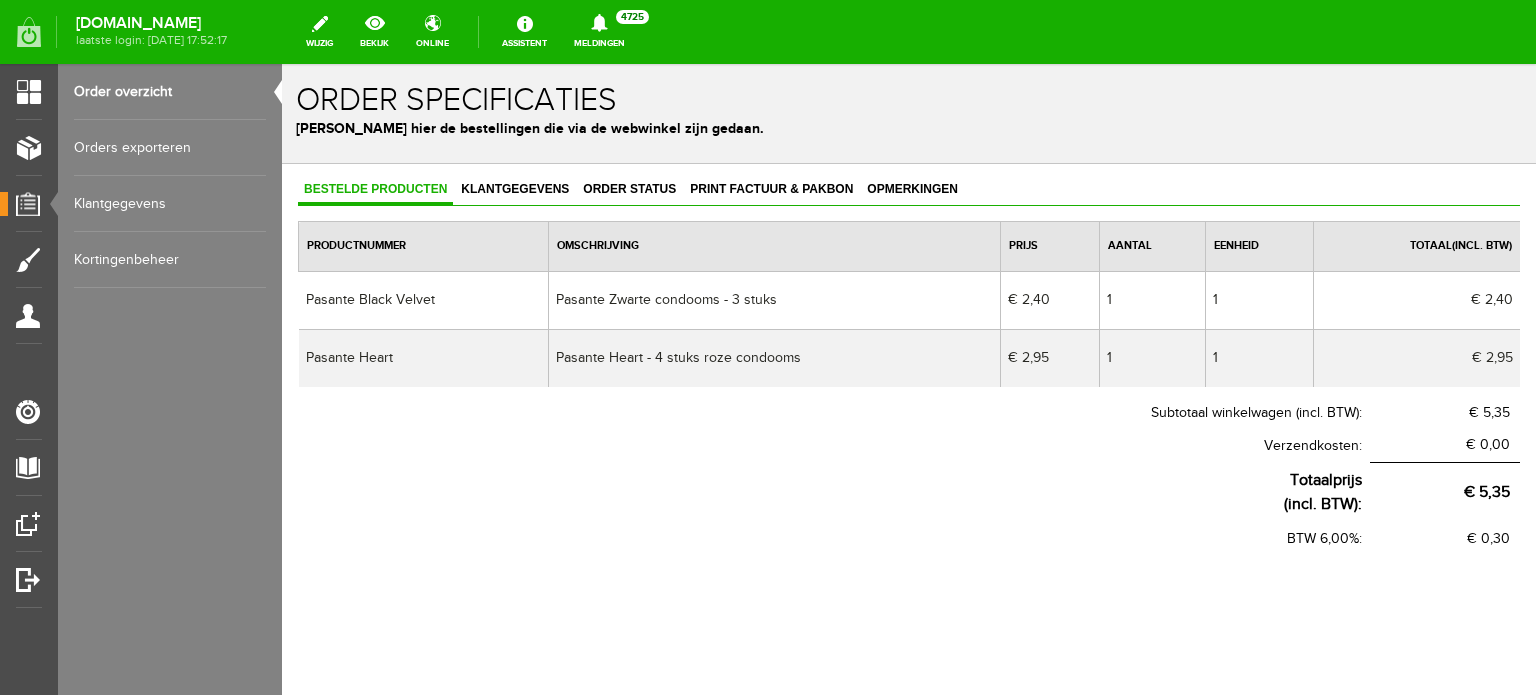 scroll, scrollTop: 0, scrollLeft: 0, axis: both 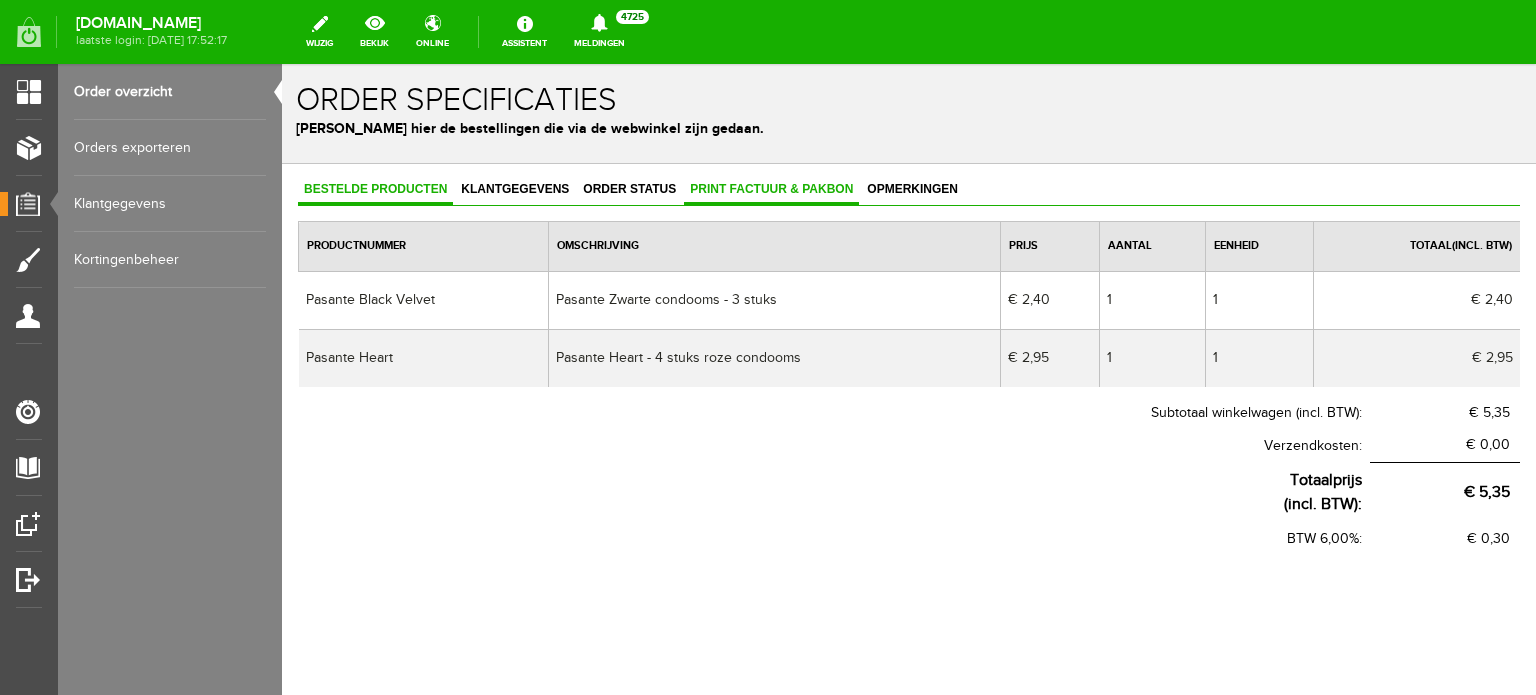 click on "Print factuur & pakbon" at bounding box center (771, 189) 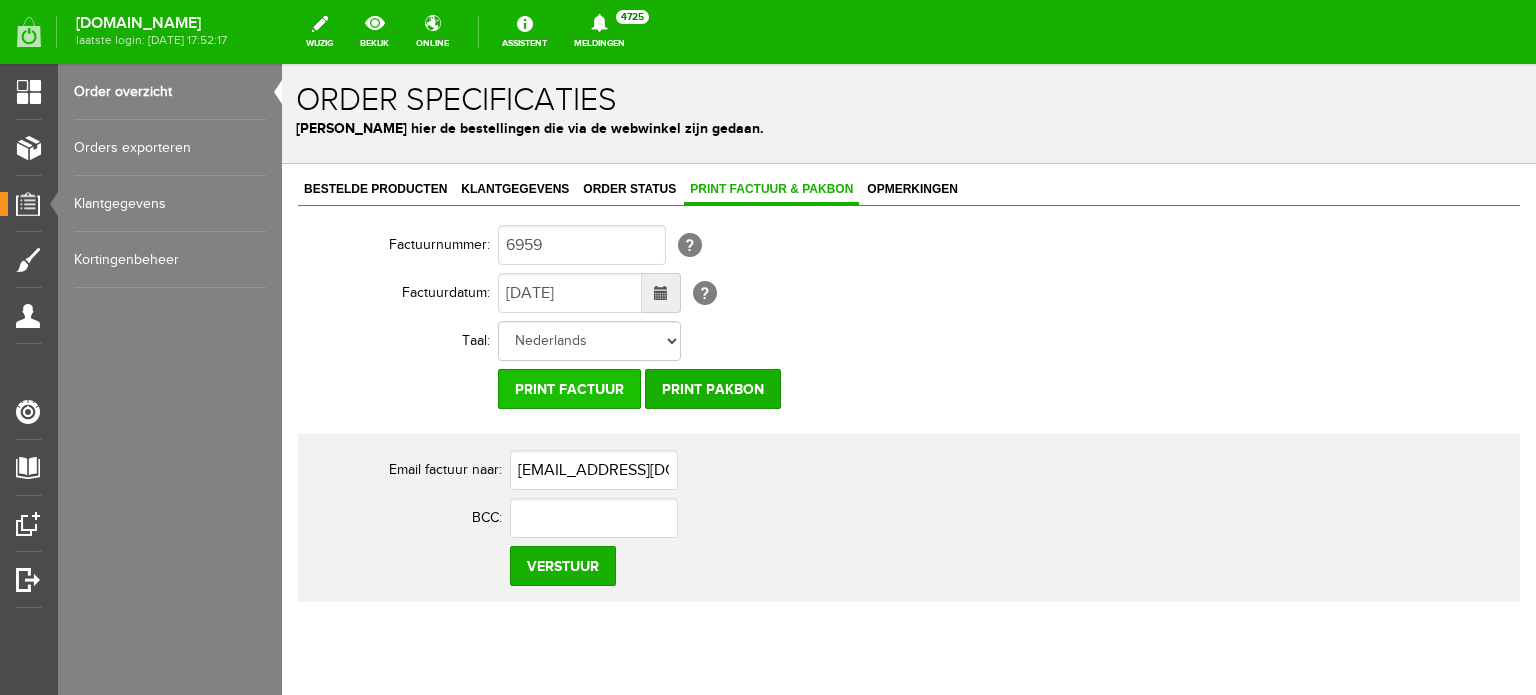 click on "Print factuur" at bounding box center [569, 389] 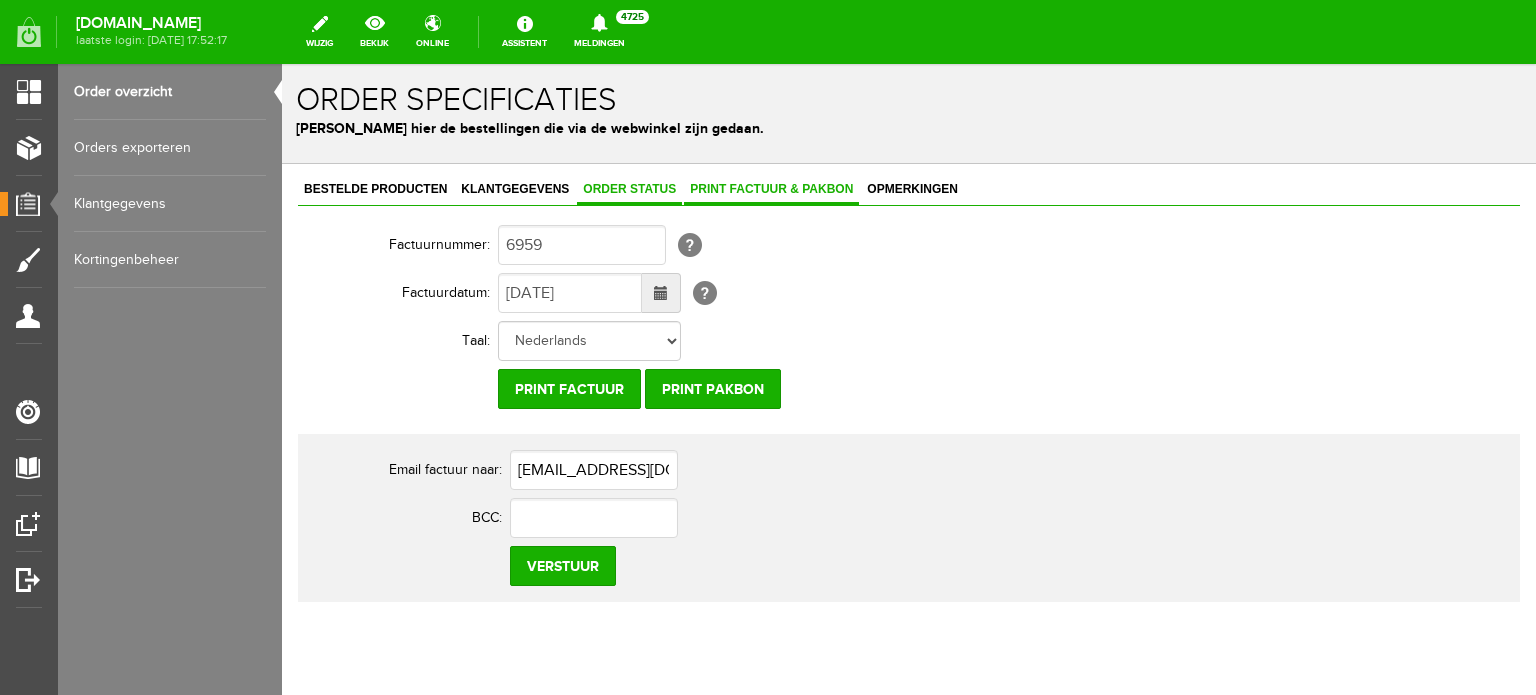 click on "Order status" at bounding box center [629, 189] 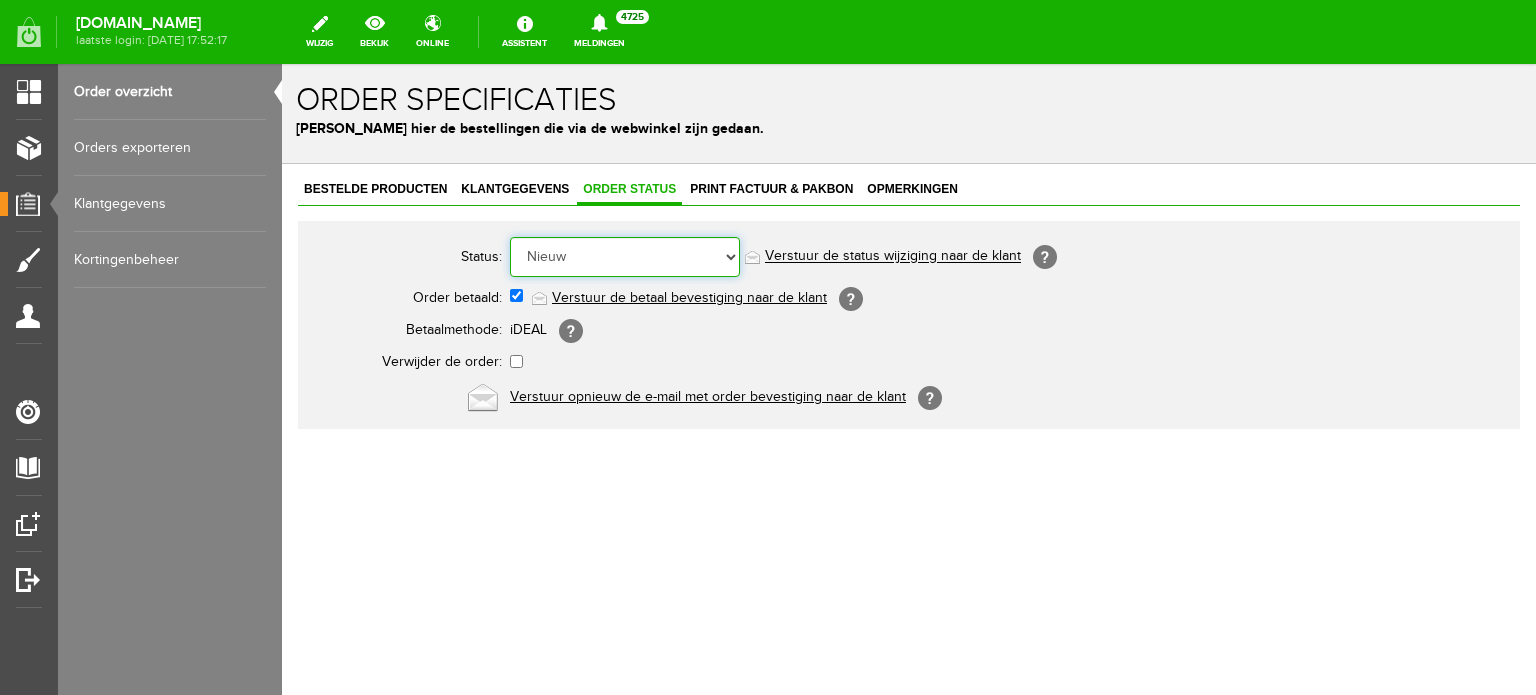 click on "Order niet afgerond
Nieuw
Order in behandeling
Wacht op leverancier
Wacht op betaling
Order is verstuurd
Order is geleverd
Order is geannuleerd
Betaald bedrag is niet correct
Order is geleverd bij de buren
Order gereed om op te halen
Reserveringen
Klaar voor verzending
Retour order" at bounding box center (625, 257) 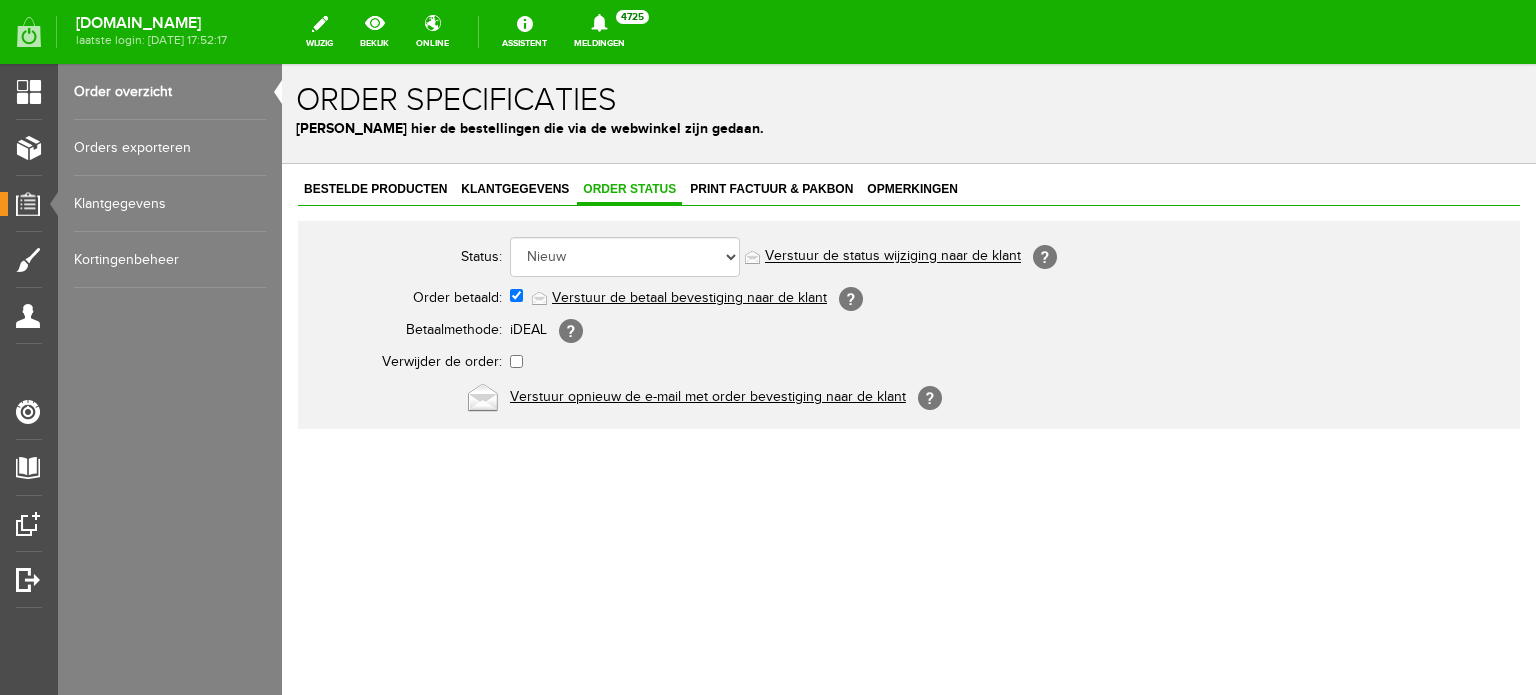 click on "iDEAL
[?]" at bounding box center [890, 331] 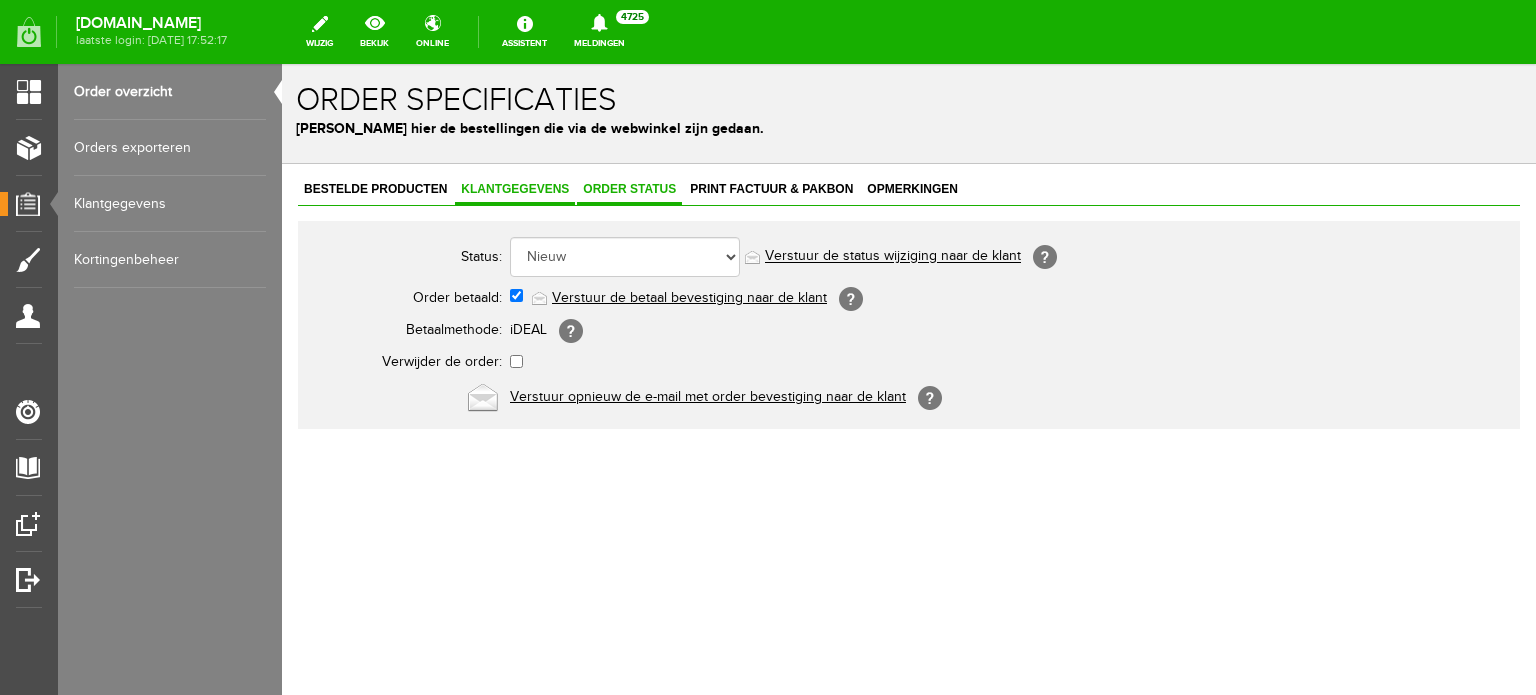 click on "Klantgegevens" at bounding box center [515, 189] 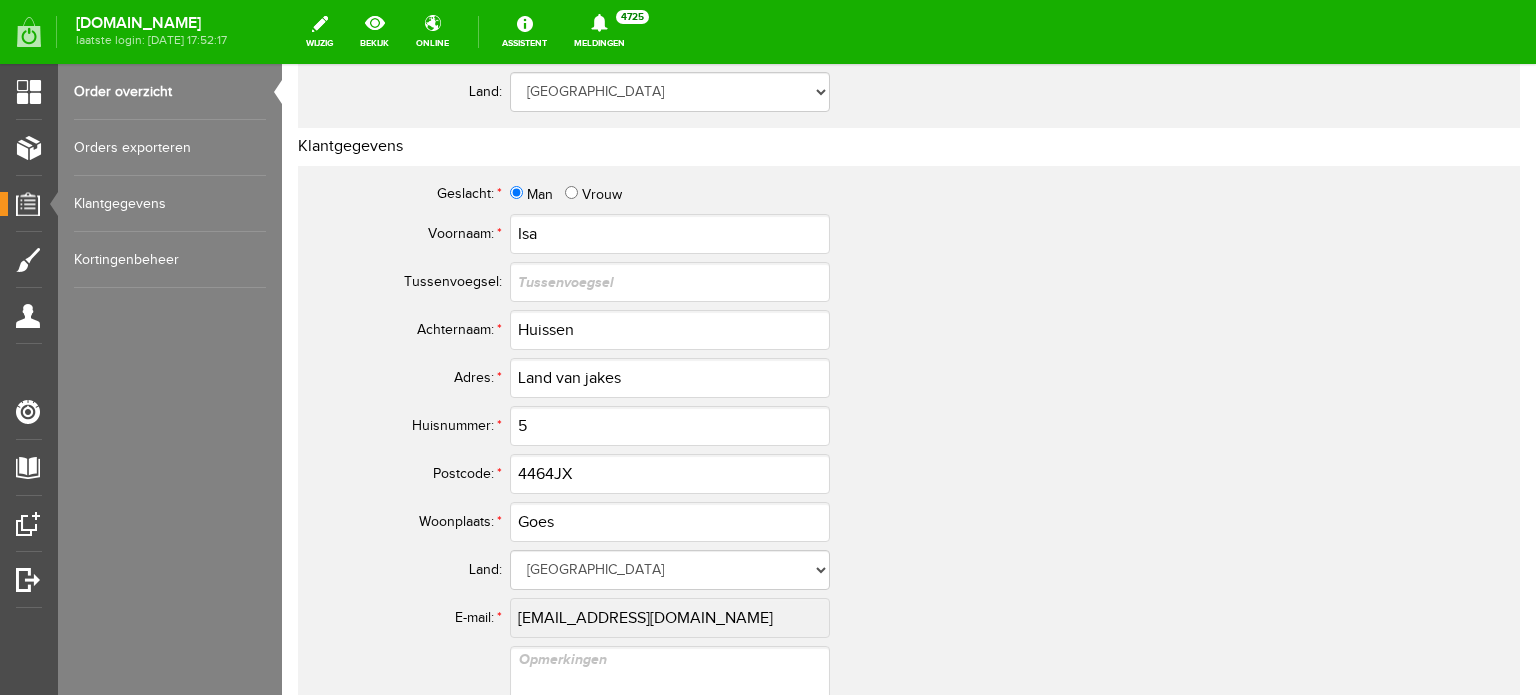 scroll, scrollTop: 800, scrollLeft: 0, axis: vertical 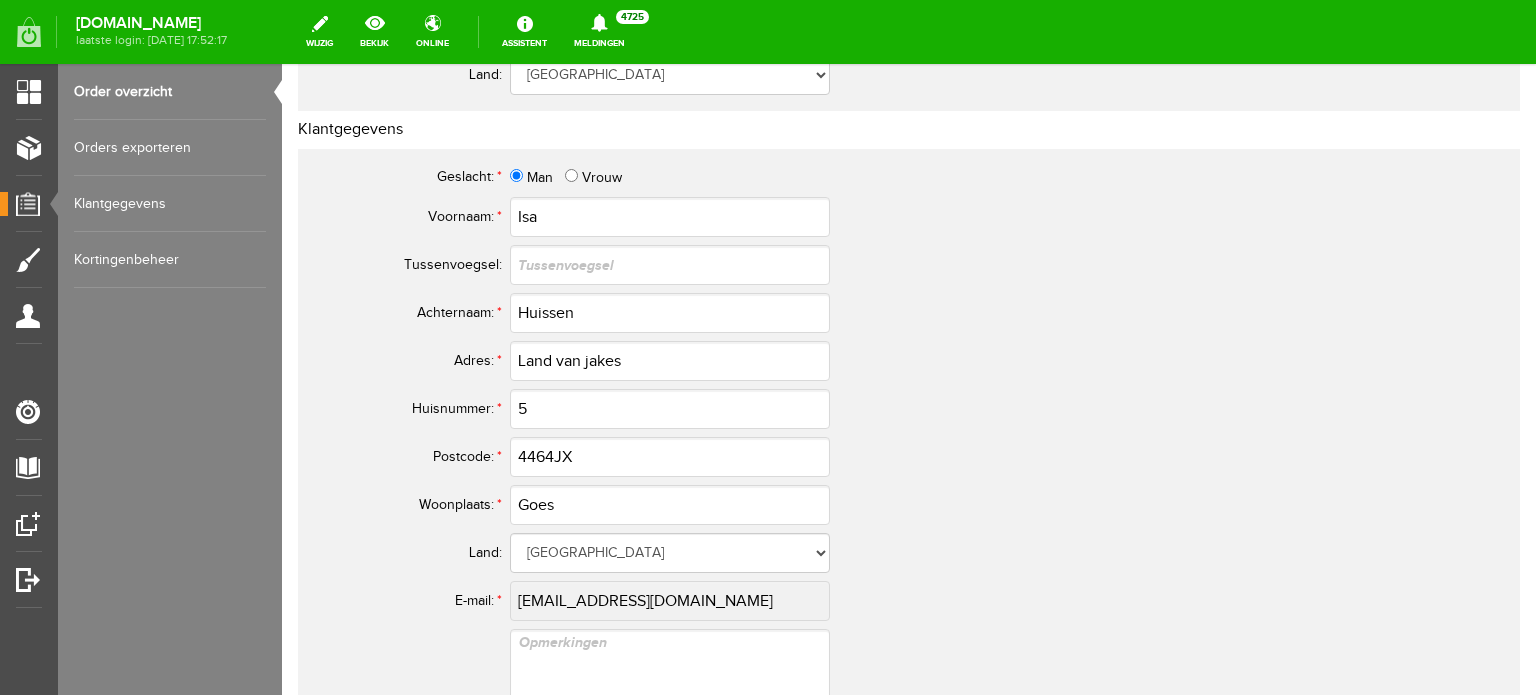 click on "E-mail: * [PERSON_NAME][EMAIL_ADDRESS][DOMAIN_NAME]" at bounding box center [790, 601] 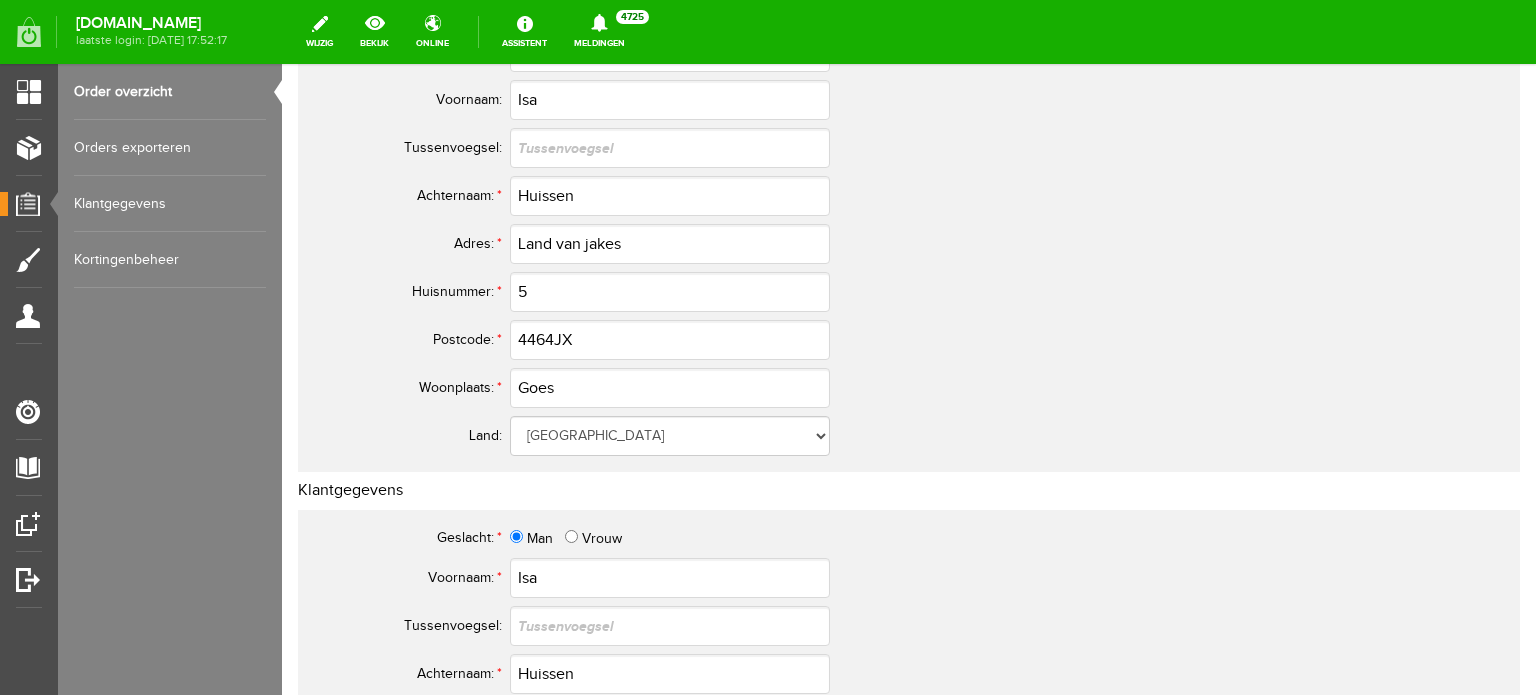 scroll, scrollTop: 100, scrollLeft: 0, axis: vertical 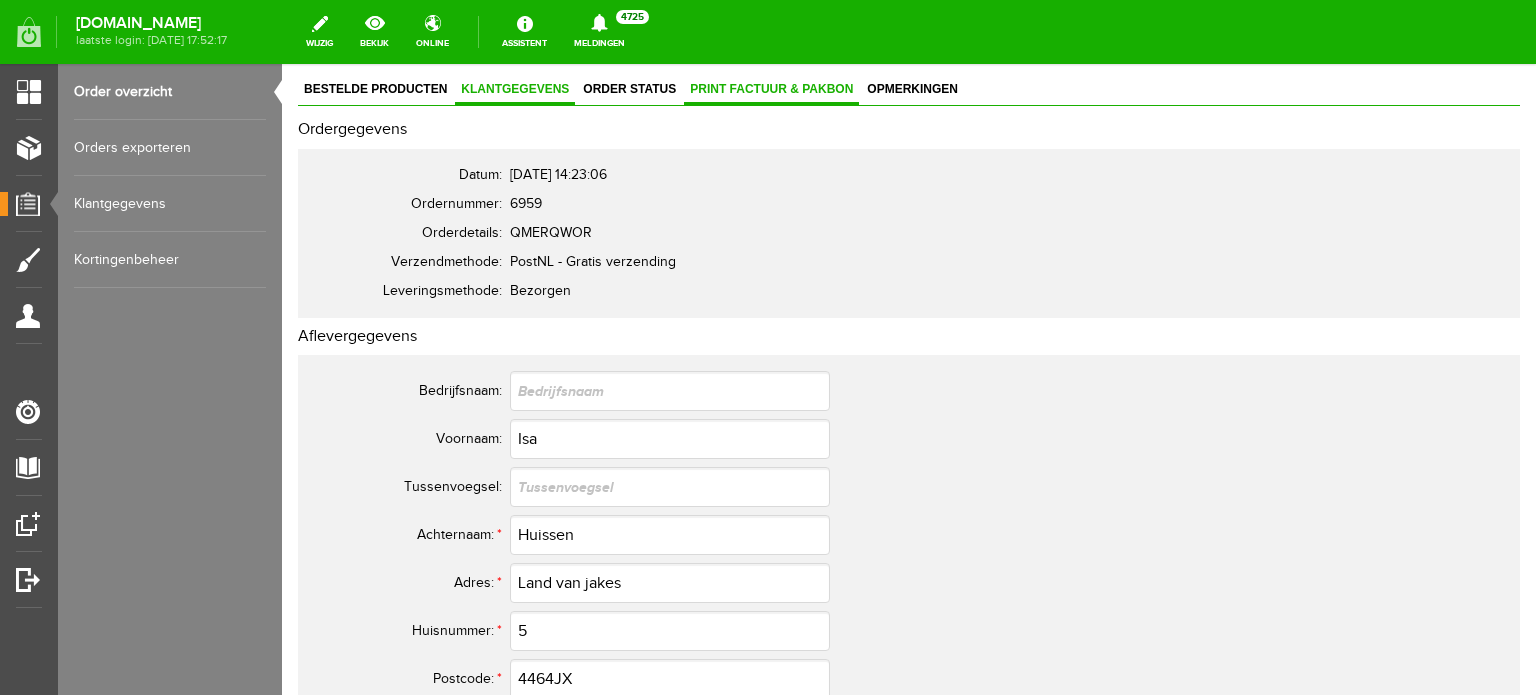 click on "Print factuur & pakbon" at bounding box center [771, 89] 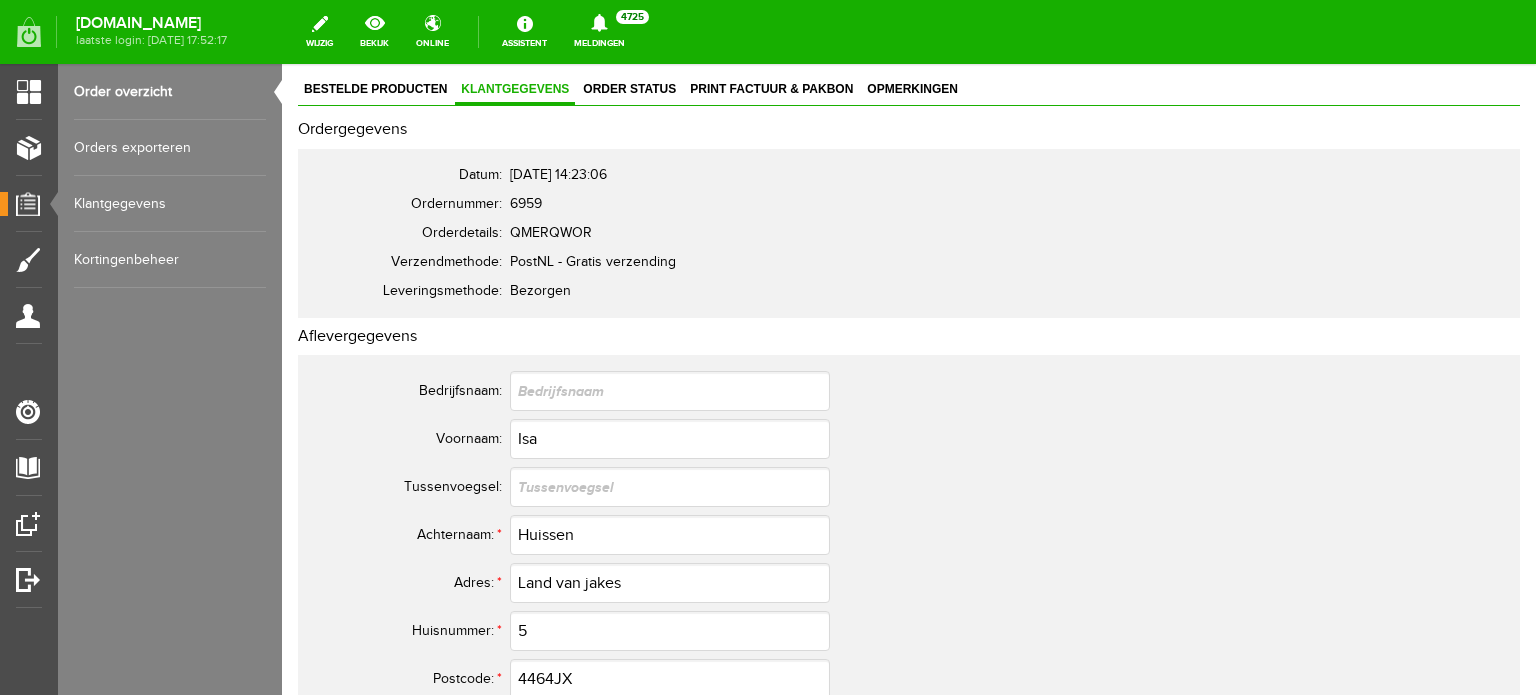 scroll, scrollTop: 56, scrollLeft: 0, axis: vertical 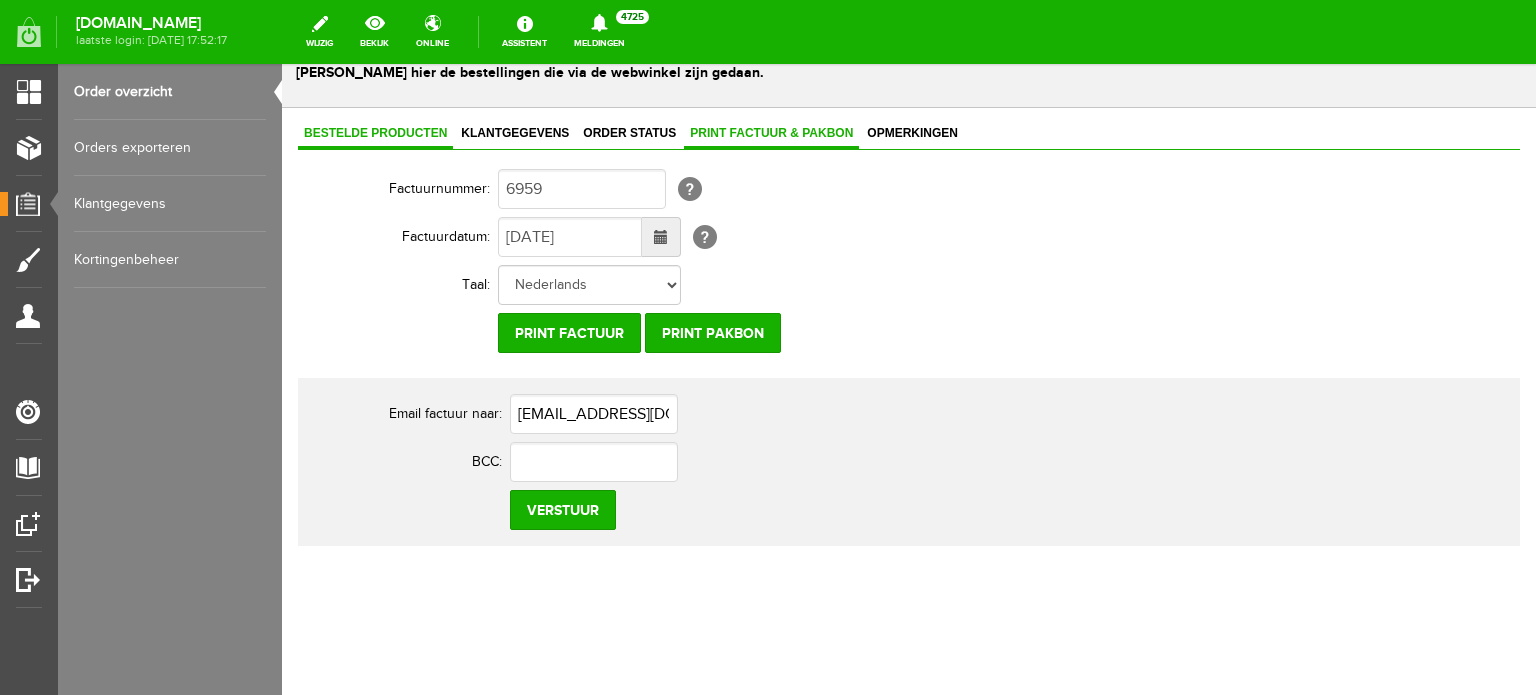 click on "Bestelde producten" at bounding box center [375, 133] 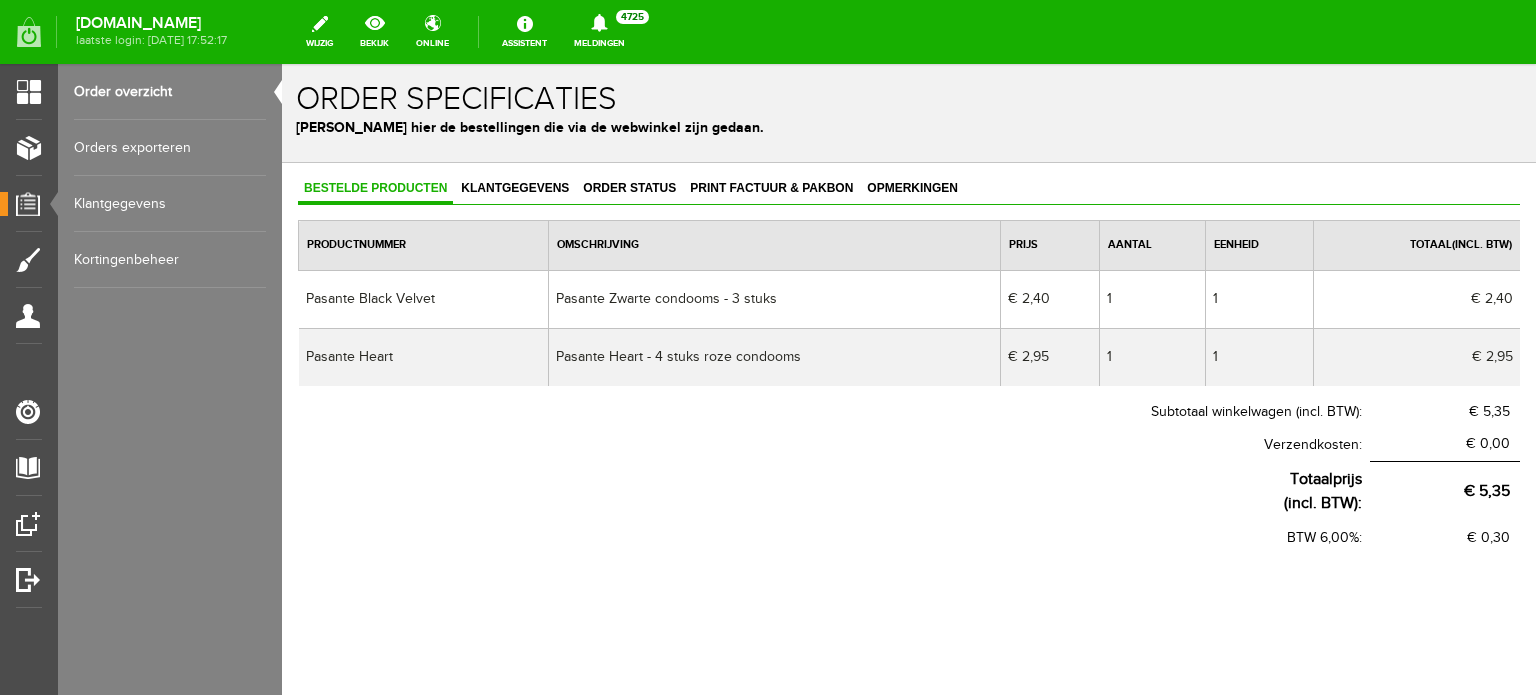 scroll, scrollTop: 0, scrollLeft: 0, axis: both 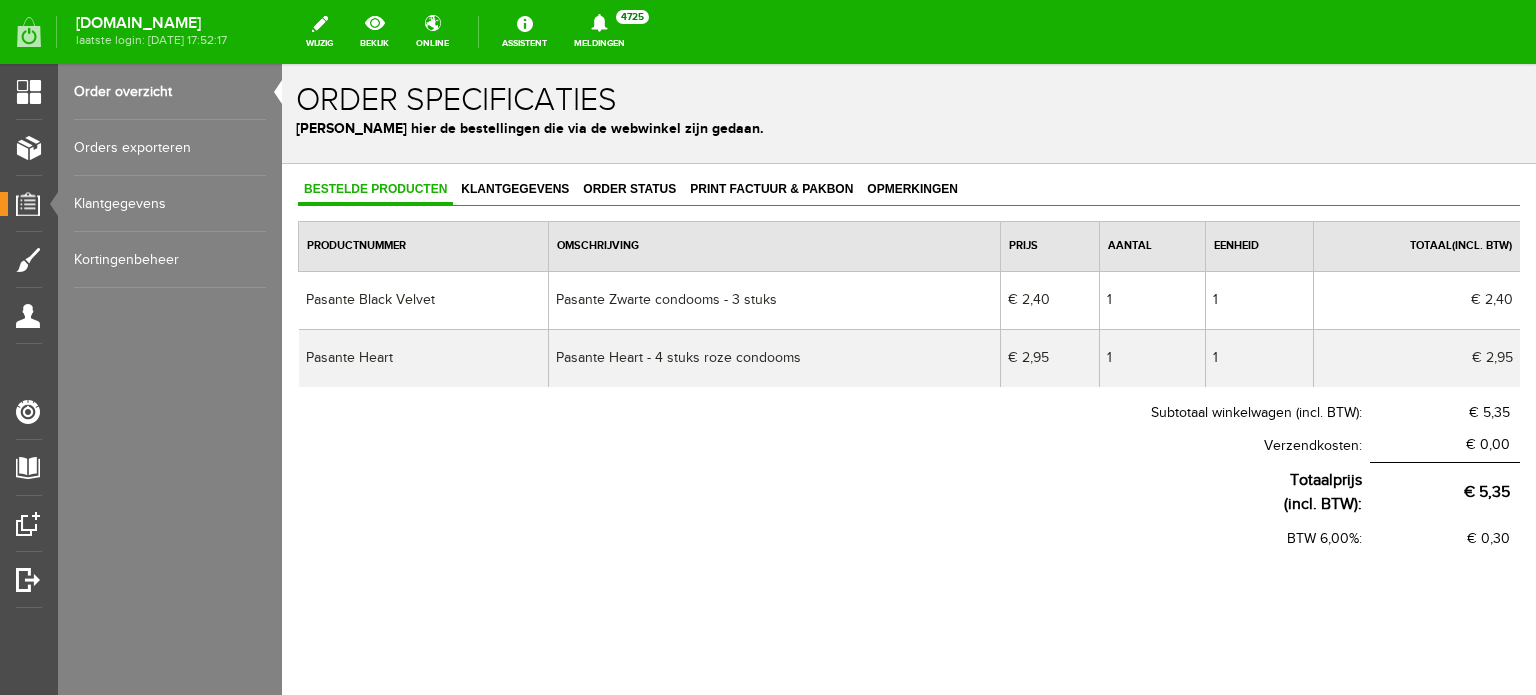 click on "Order overzicht" at bounding box center (170, 92) 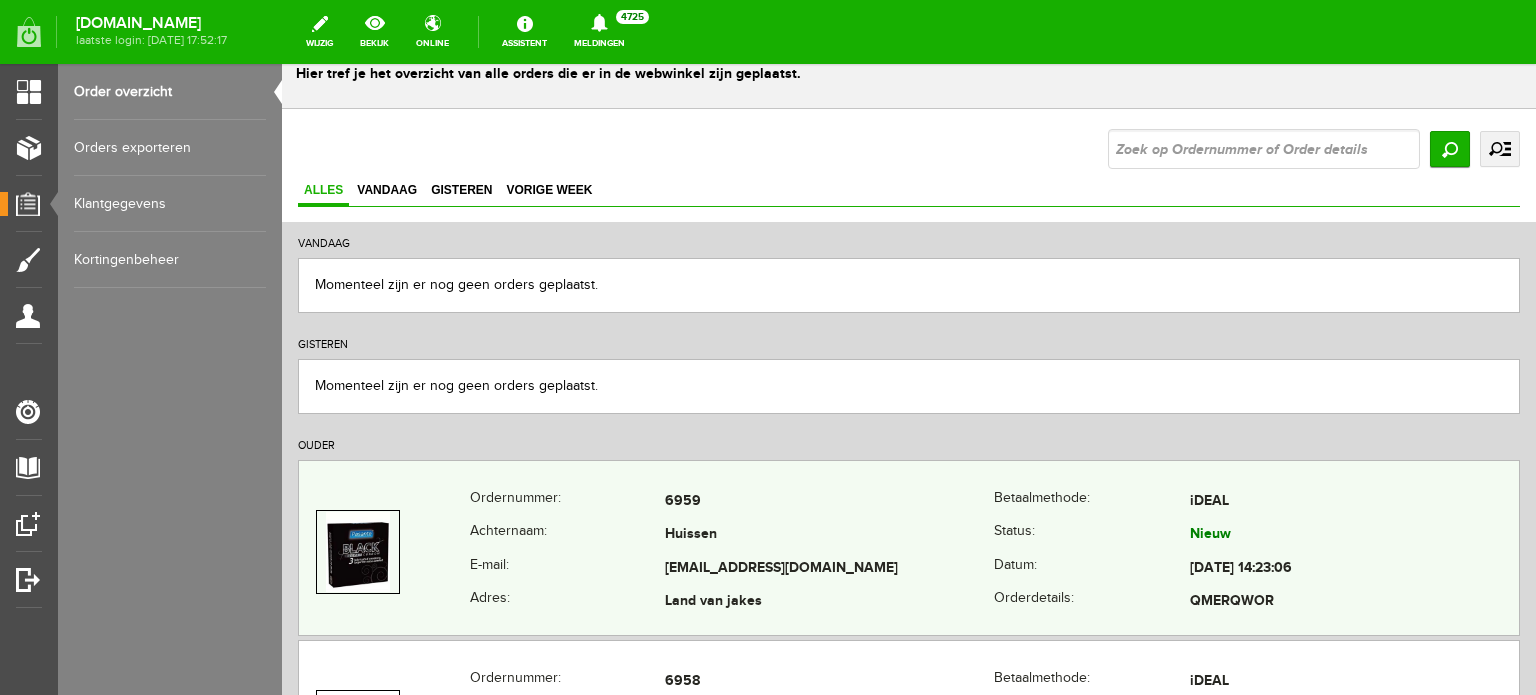 scroll, scrollTop: 100, scrollLeft: 0, axis: vertical 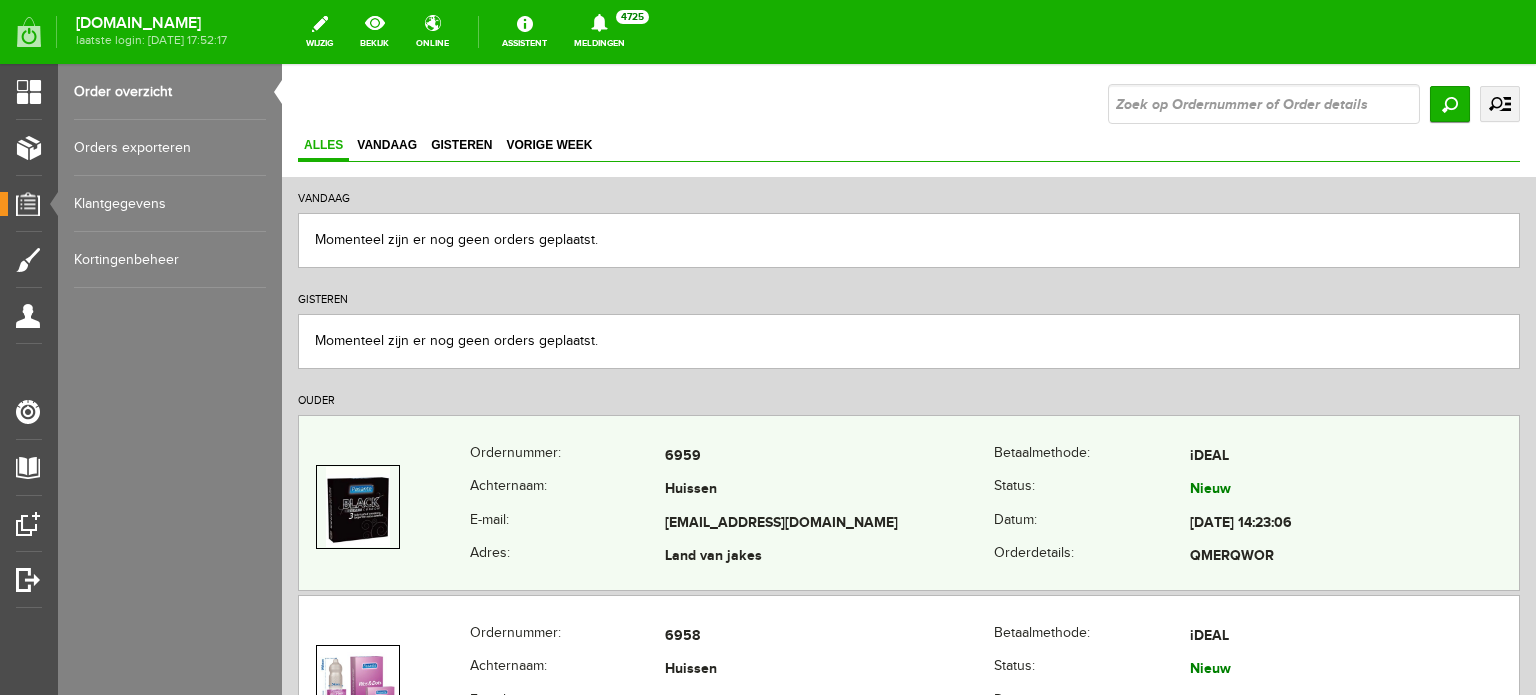 click on "Achternaam:" at bounding box center [567, 491] 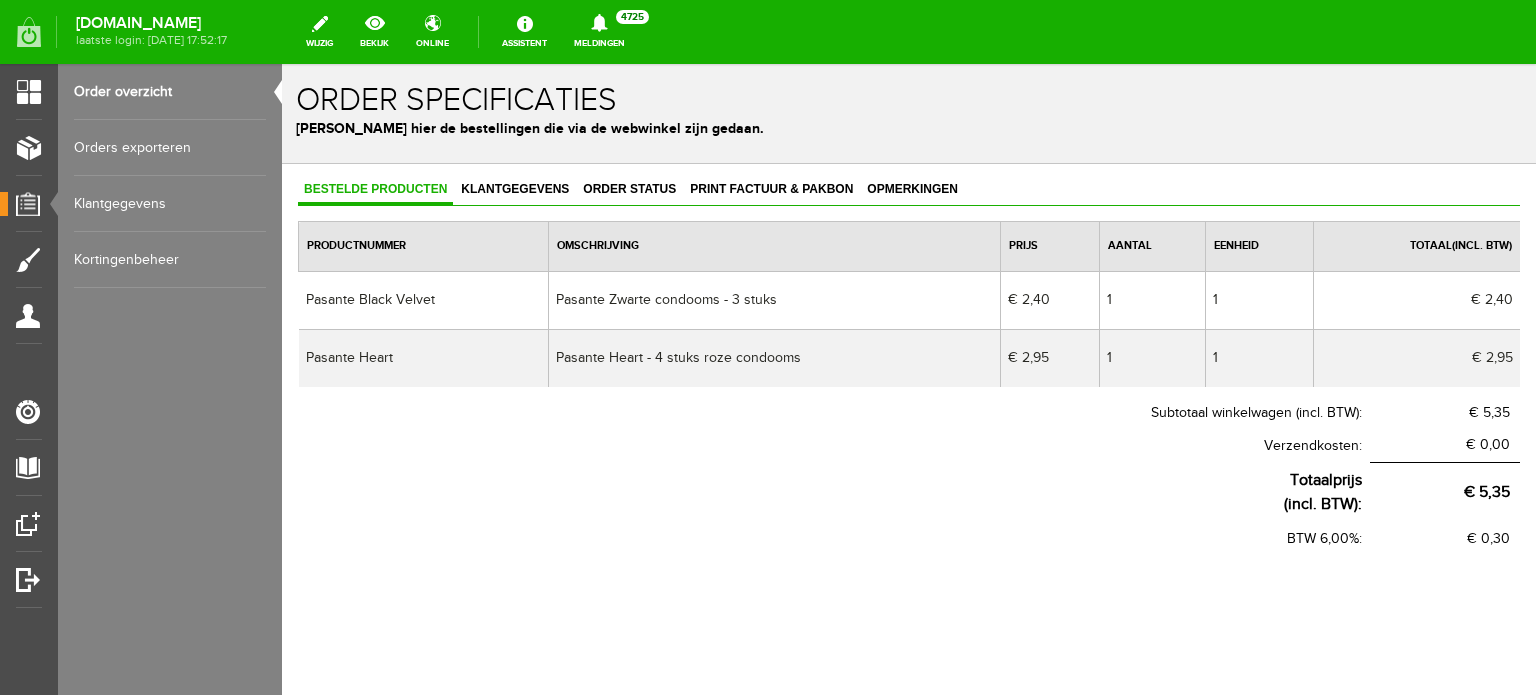 scroll, scrollTop: 0, scrollLeft: 0, axis: both 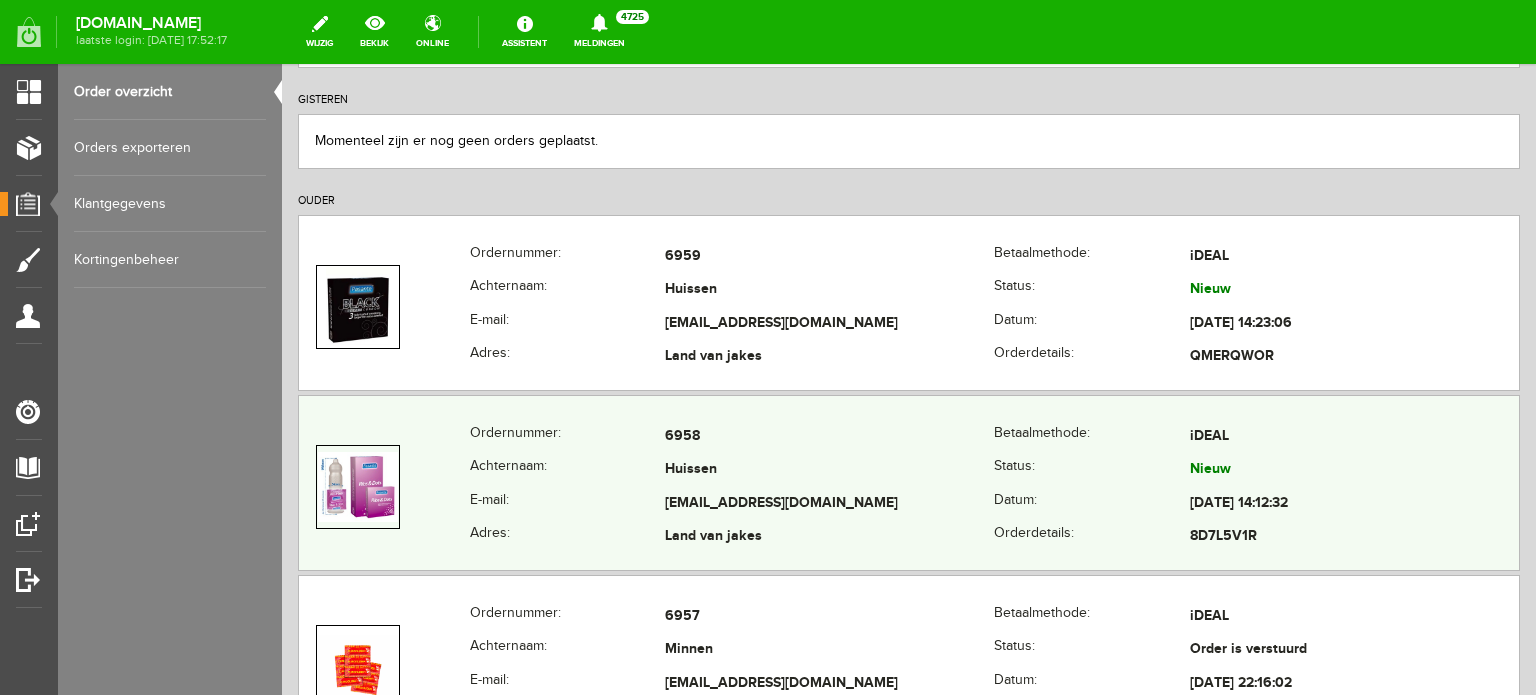 click on "Huissen" at bounding box center (829, 471) 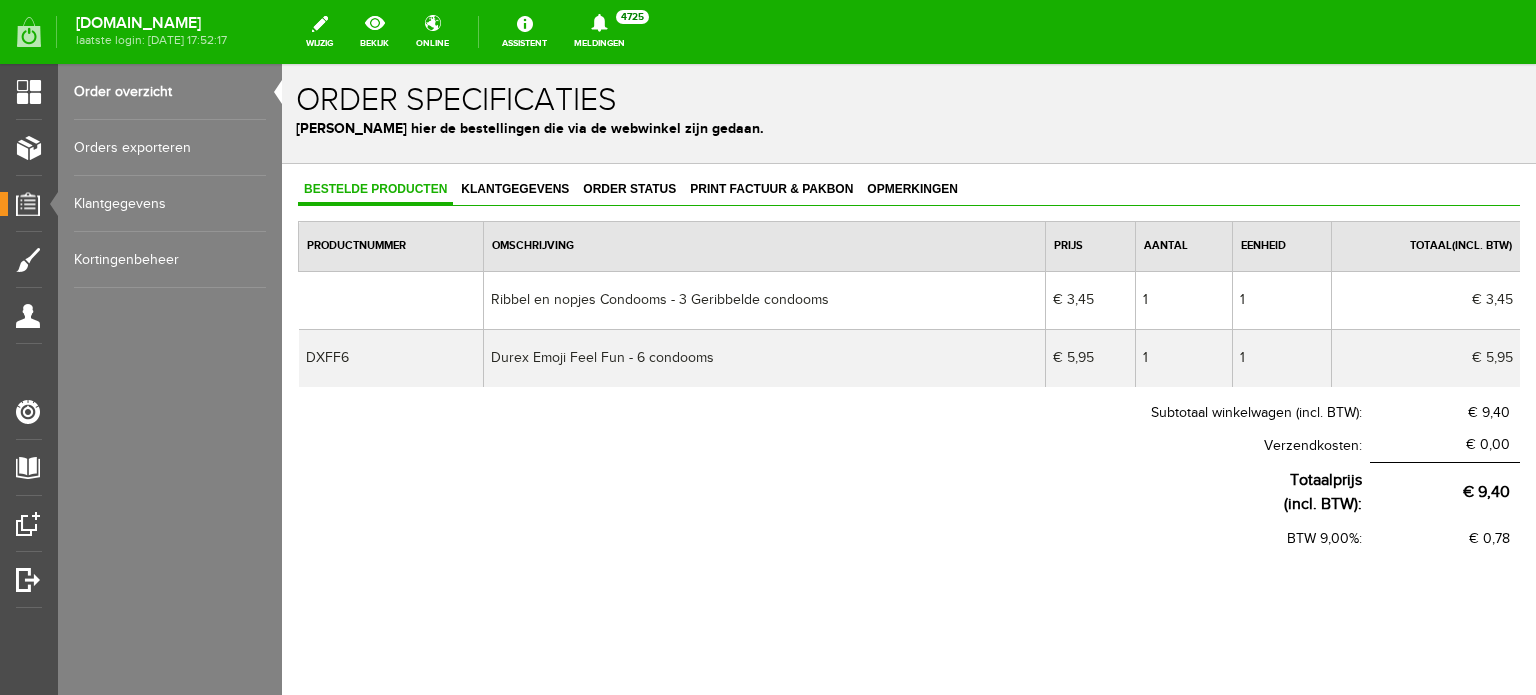 scroll, scrollTop: 0, scrollLeft: 0, axis: both 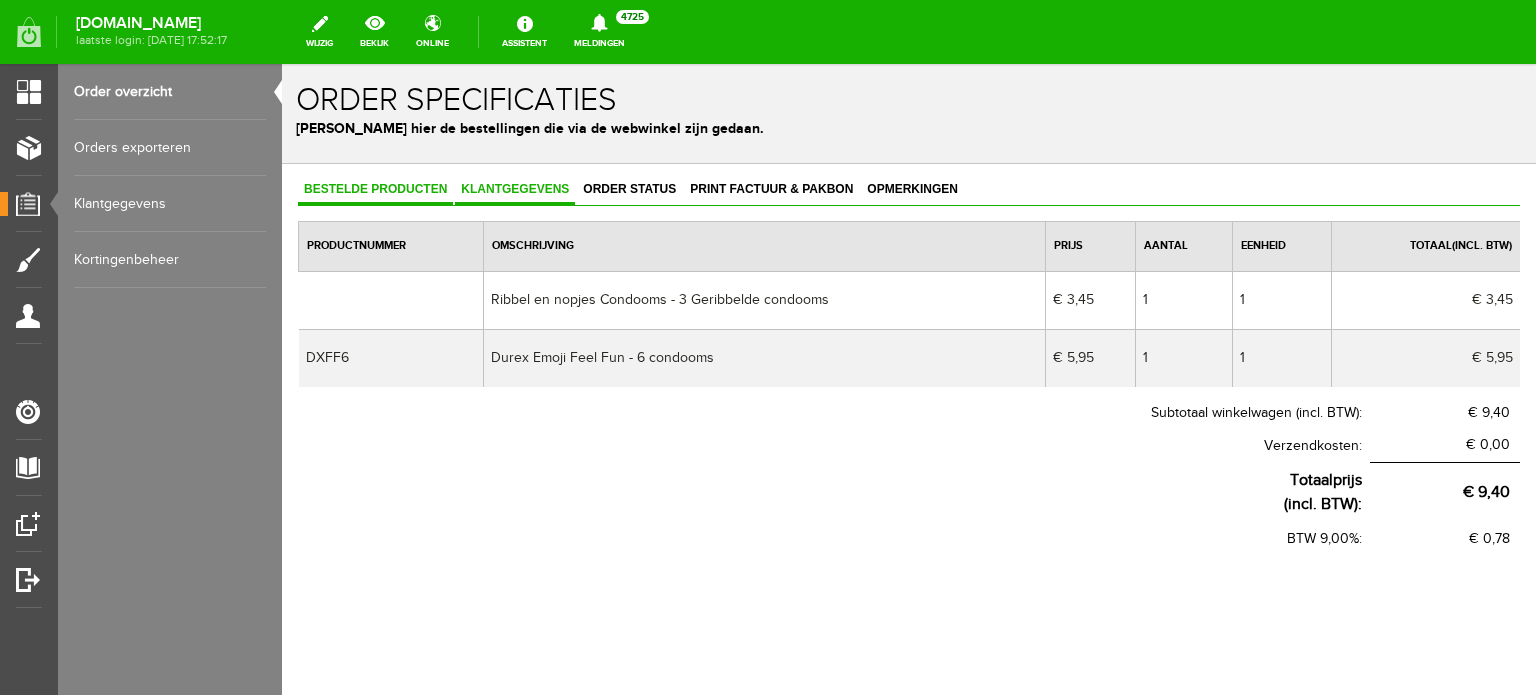 click on "Klantgegevens" at bounding box center (515, 189) 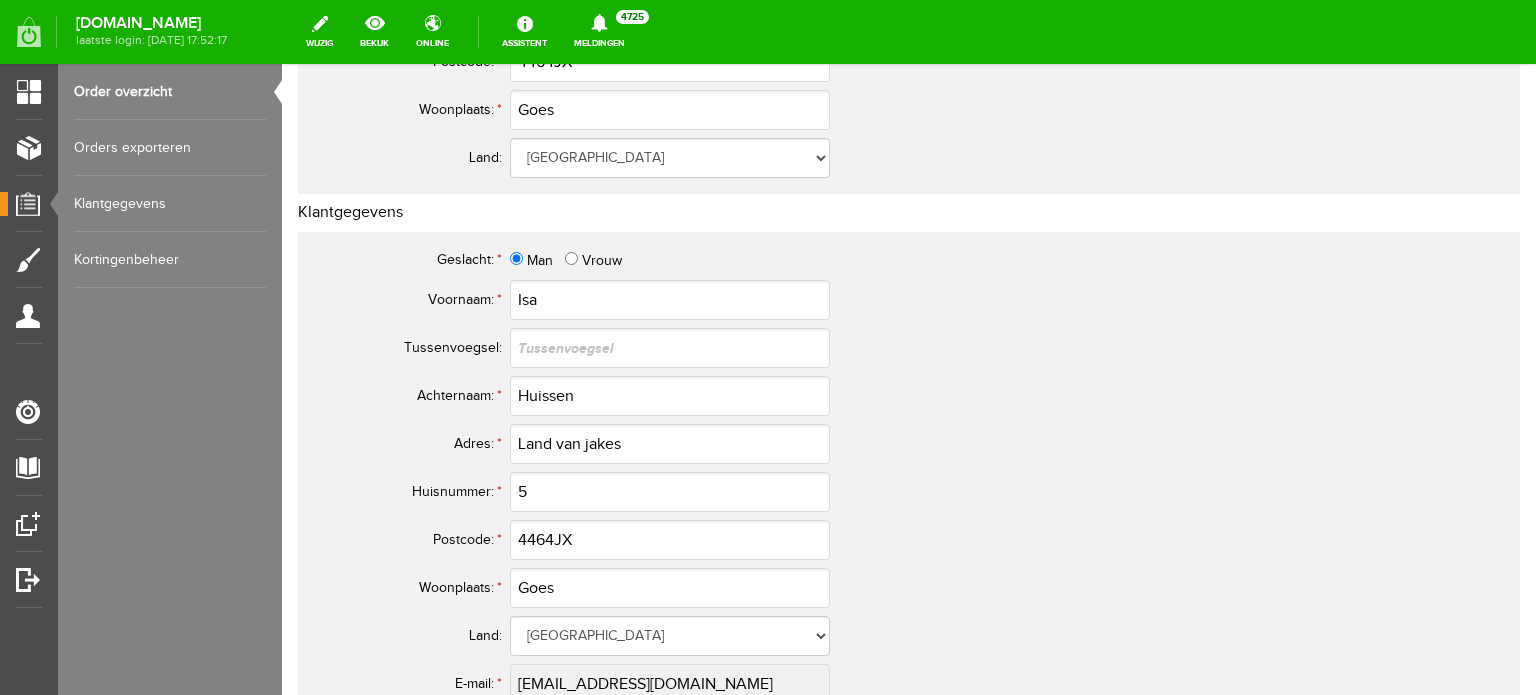 scroll, scrollTop: 800, scrollLeft: 0, axis: vertical 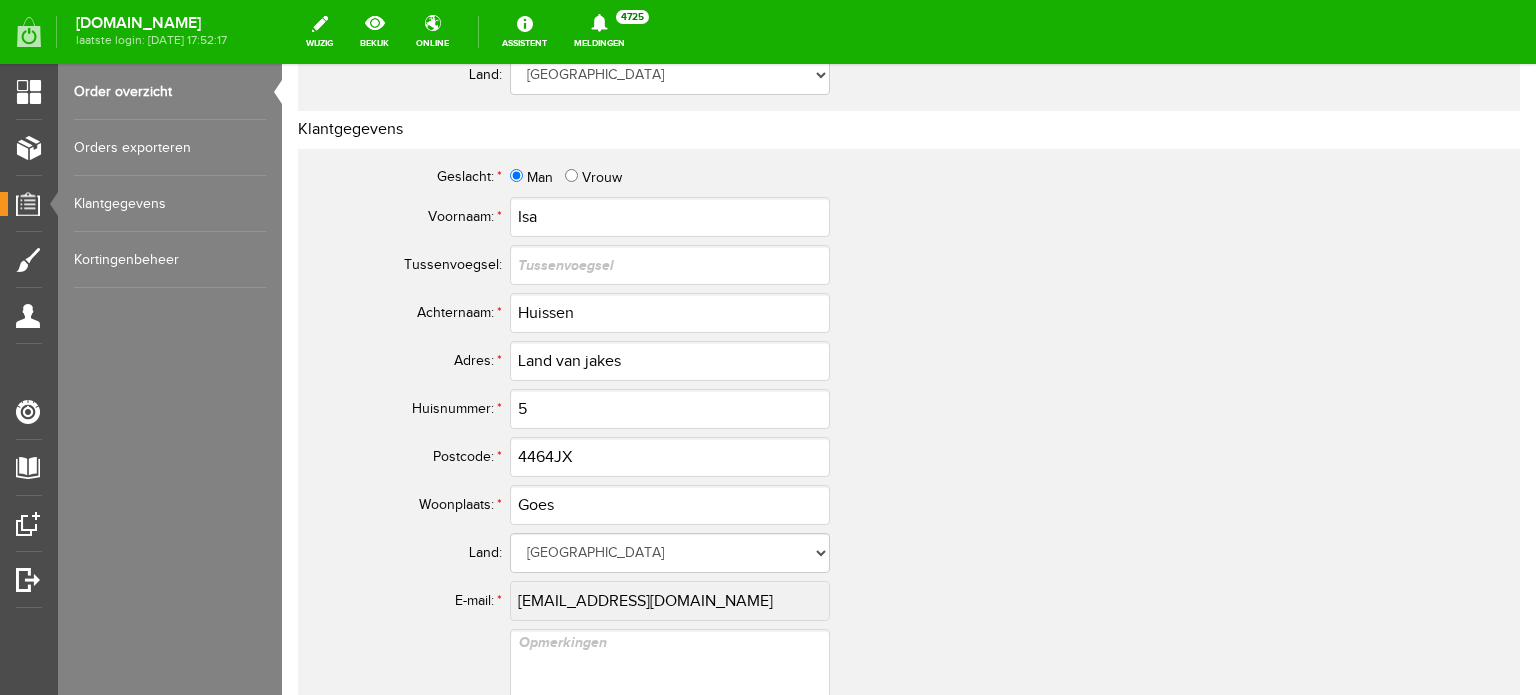click on "E-mail: * [PERSON_NAME][EMAIL_ADDRESS][DOMAIN_NAME]" at bounding box center [790, 601] 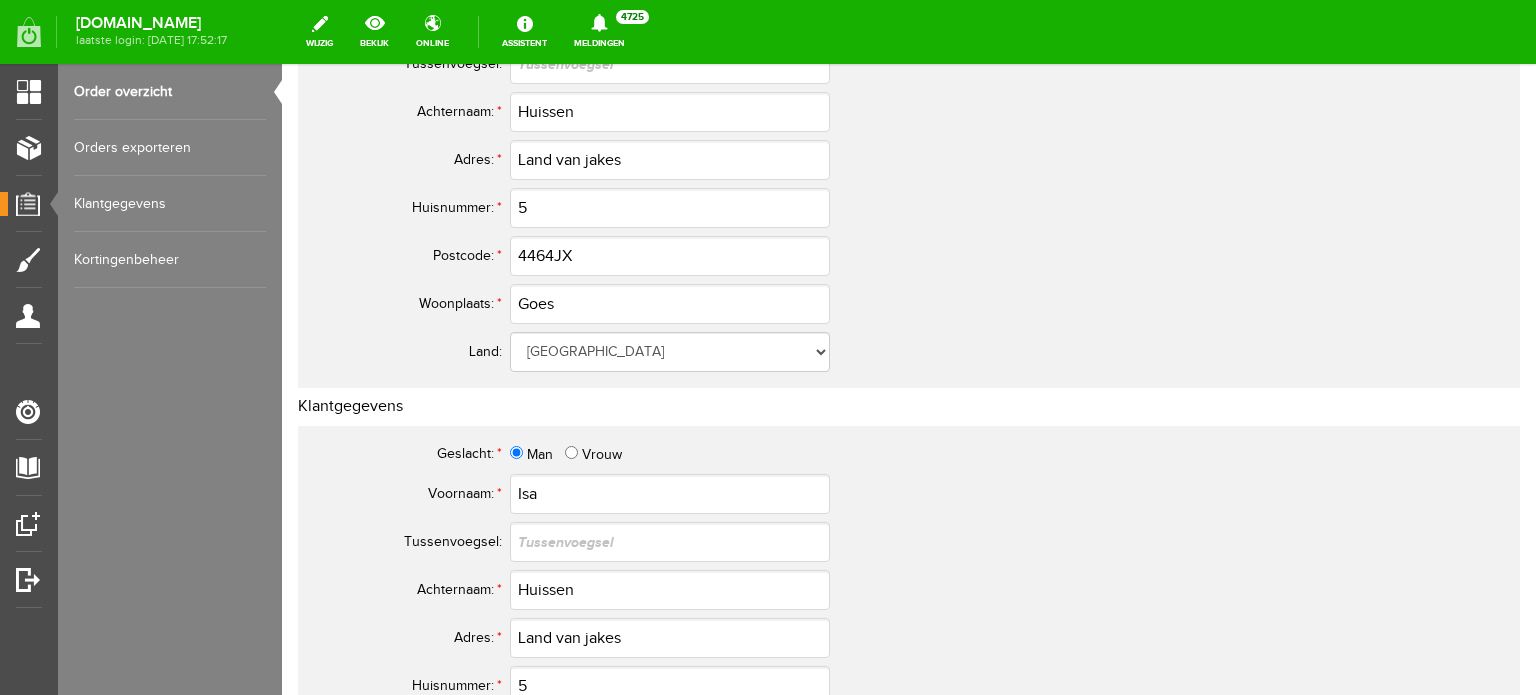 scroll, scrollTop: 100, scrollLeft: 0, axis: vertical 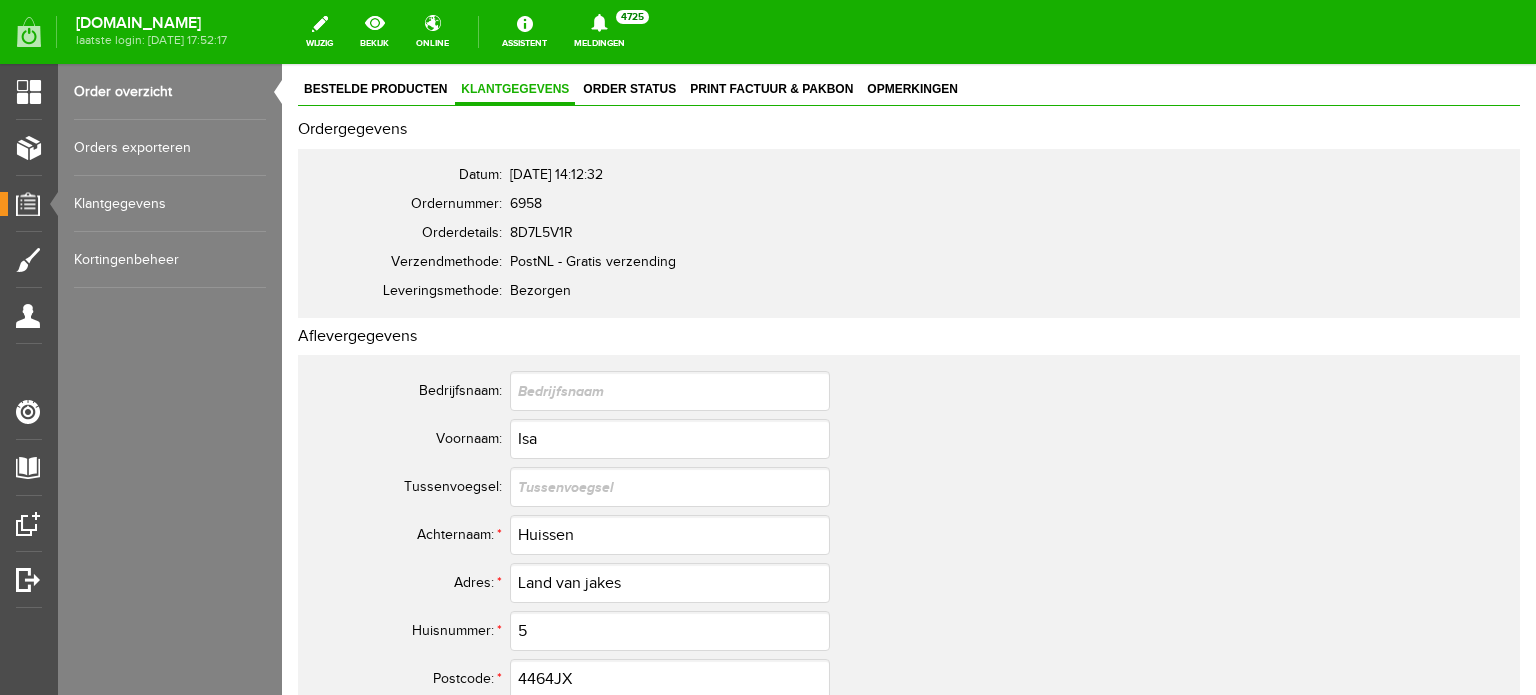 click on "Order overzicht" at bounding box center [170, 92] 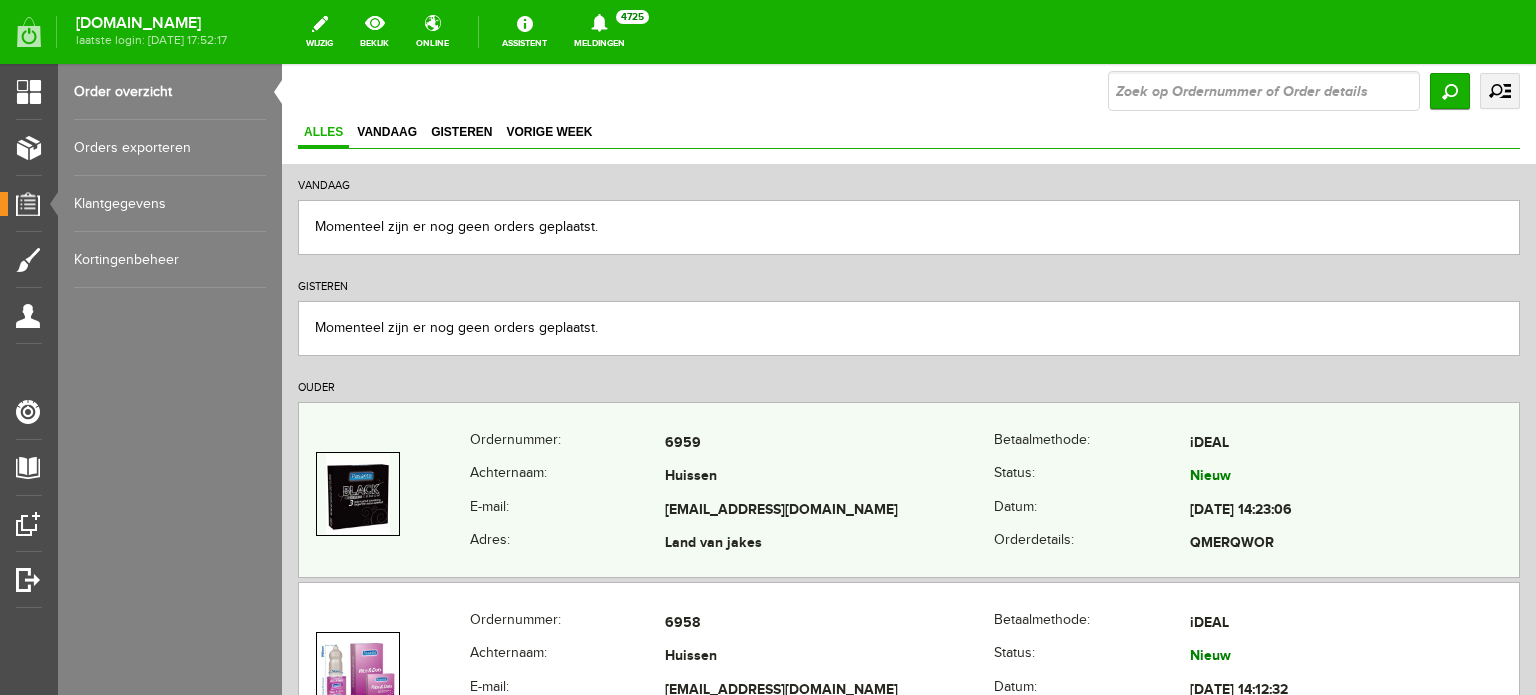 scroll, scrollTop: 200, scrollLeft: 0, axis: vertical 